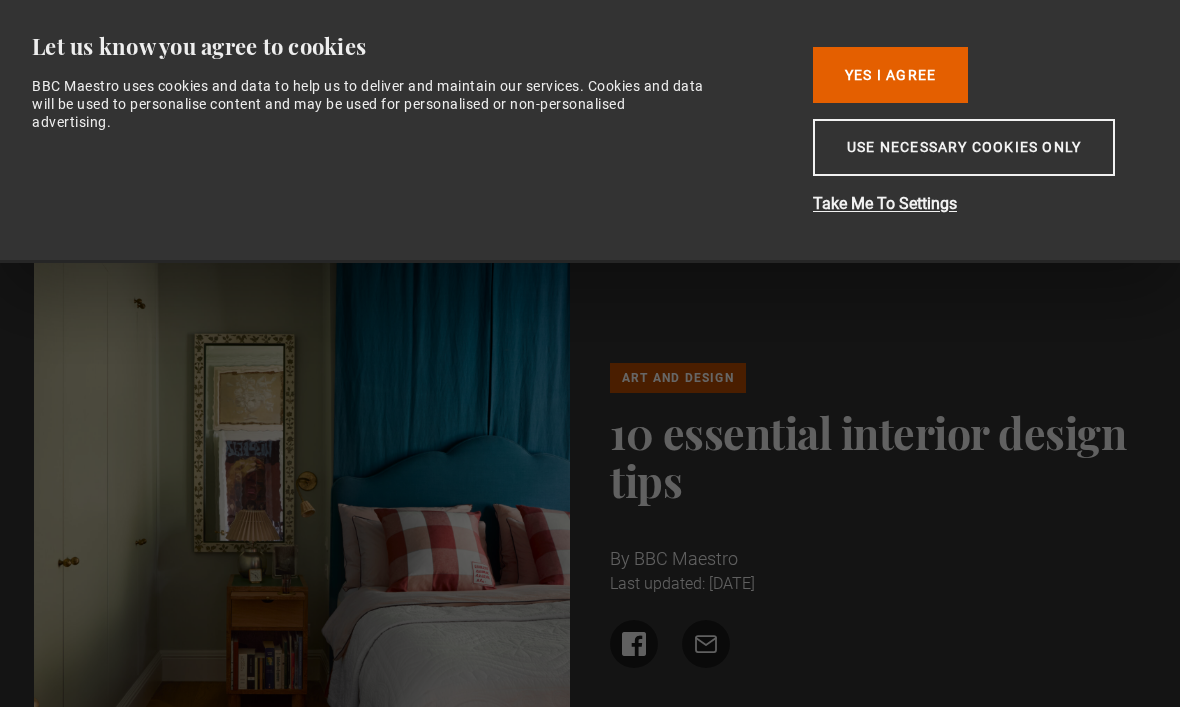 scroll, scrollTop: 0, scrollLeft: 0, axis: both 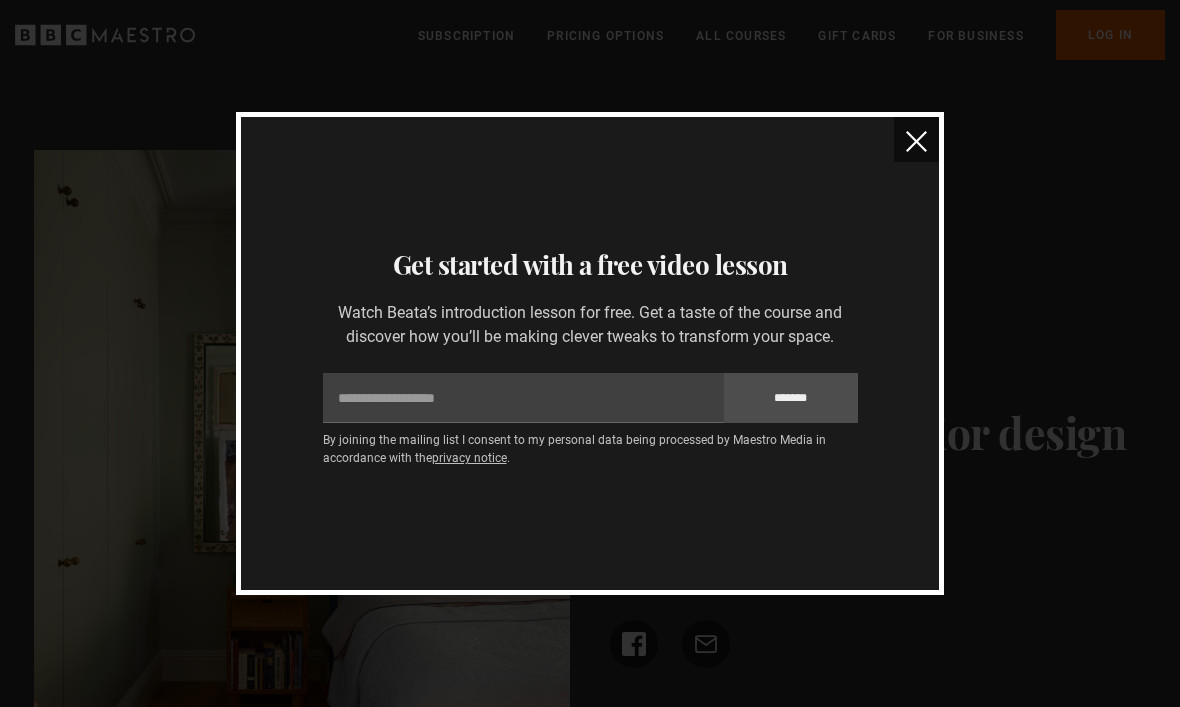 click at bounding box center [916, 141] 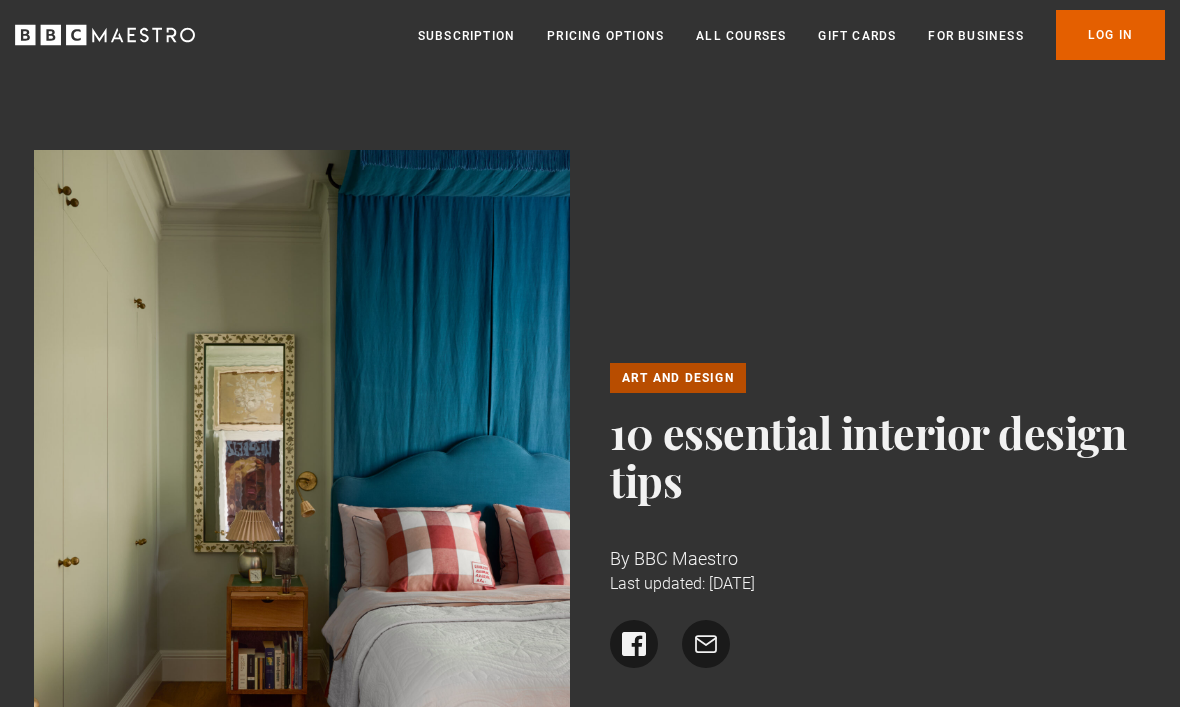 click on "Subscription" at bounding box center (466, 36) 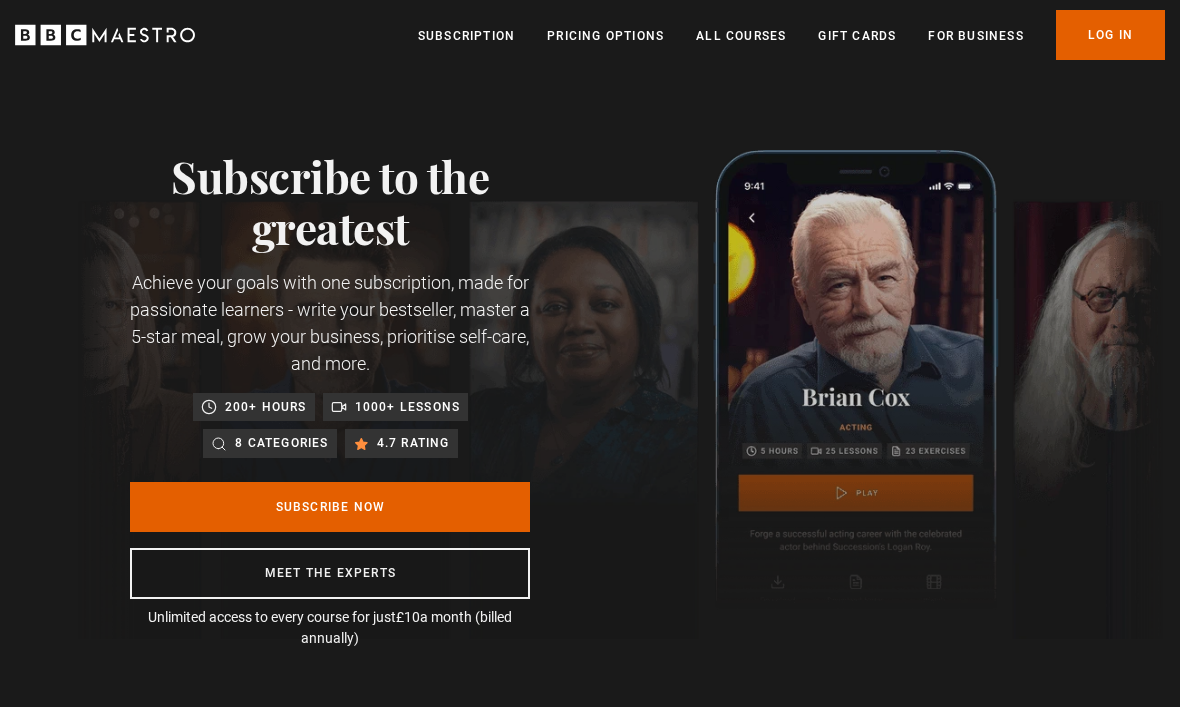 scroll, scrollTop: 0, scrollLeft: 0, axis: both 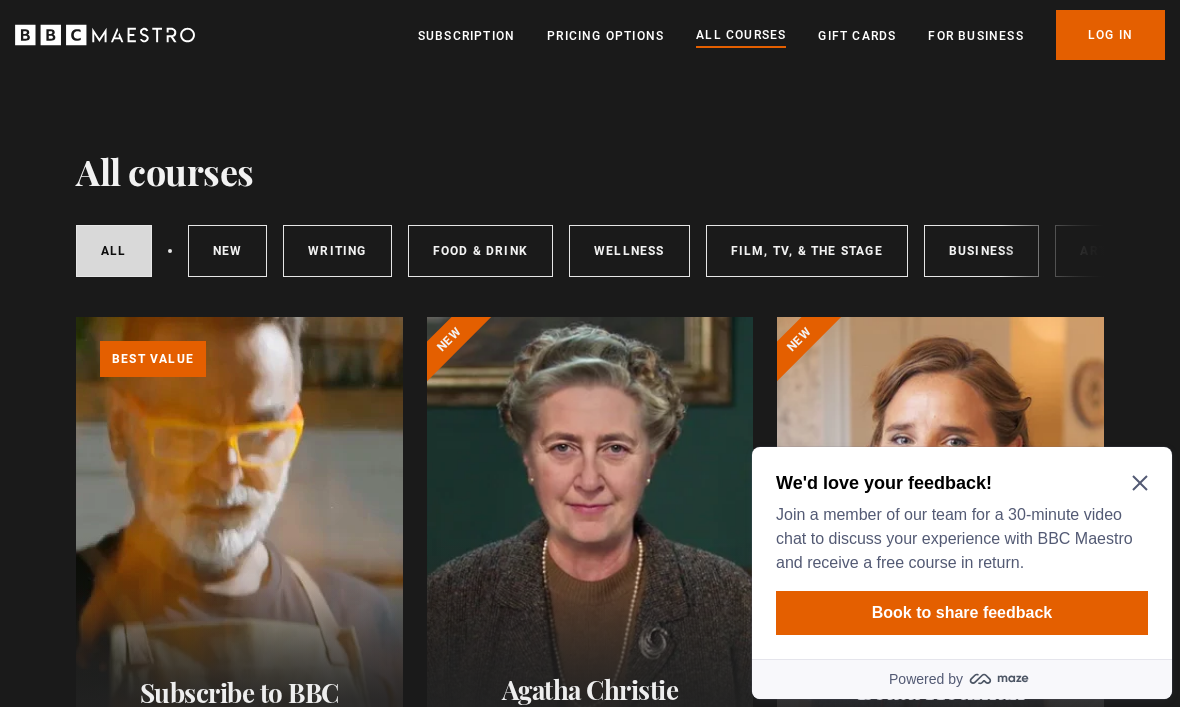 click 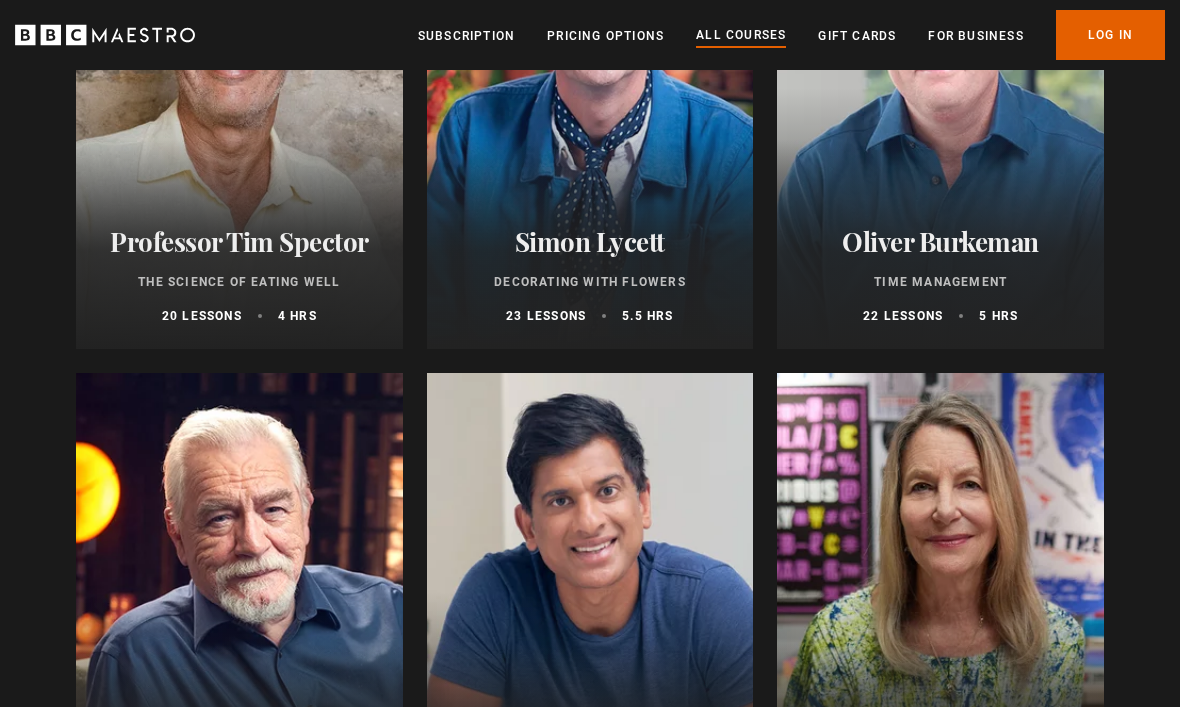 scroll, scrollTop: 2954, scrollLeft: 0, axis: vertical 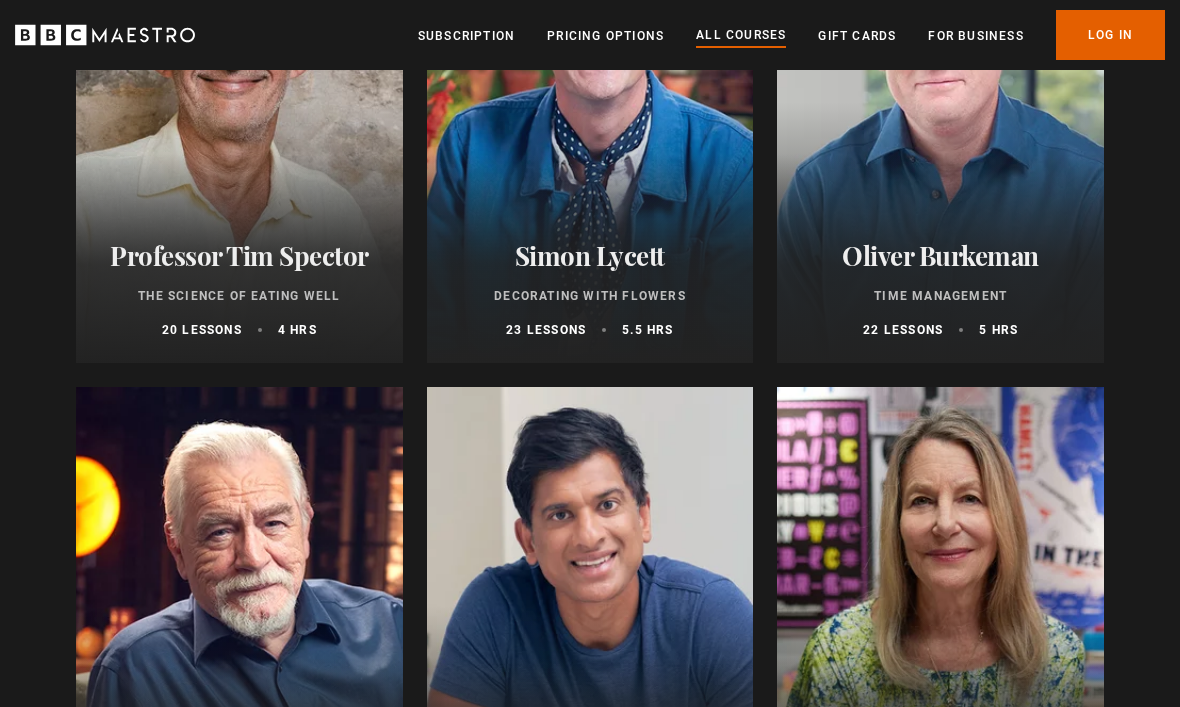 click on "Decorating With Flowers" at bounding box center [590, 296] 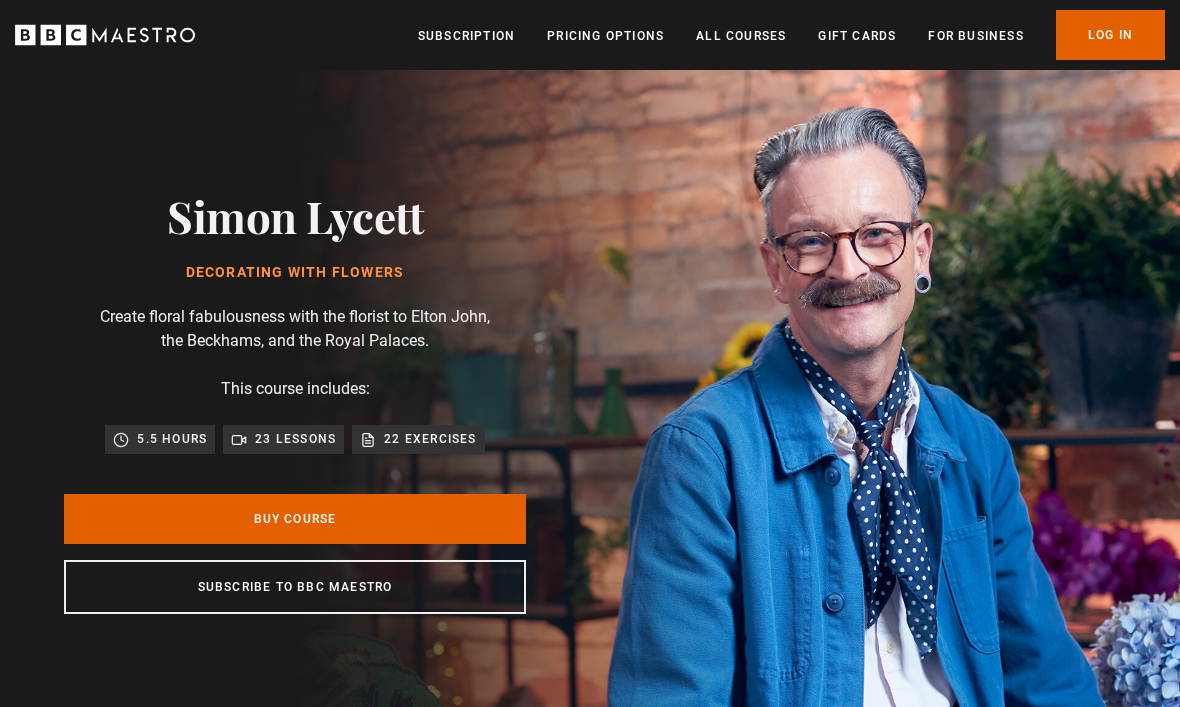 scroll, scrollTop: 0, scrollLeft: 0, axis: both 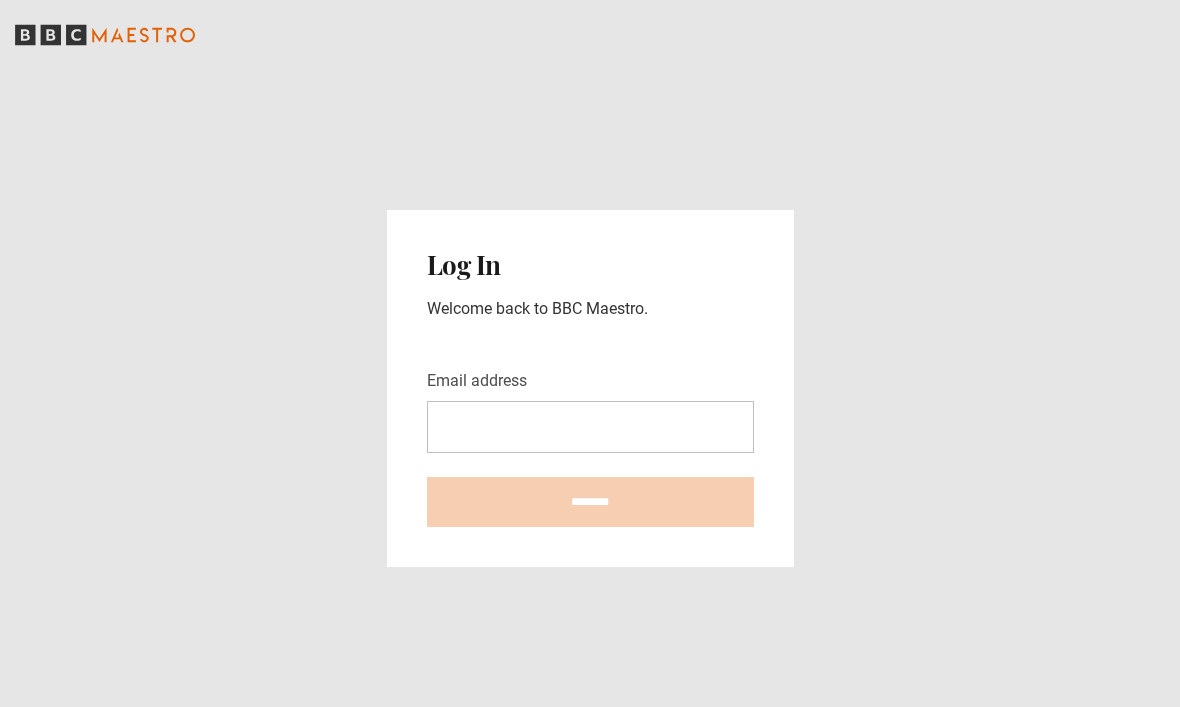 click at bounding box center [590, 35] 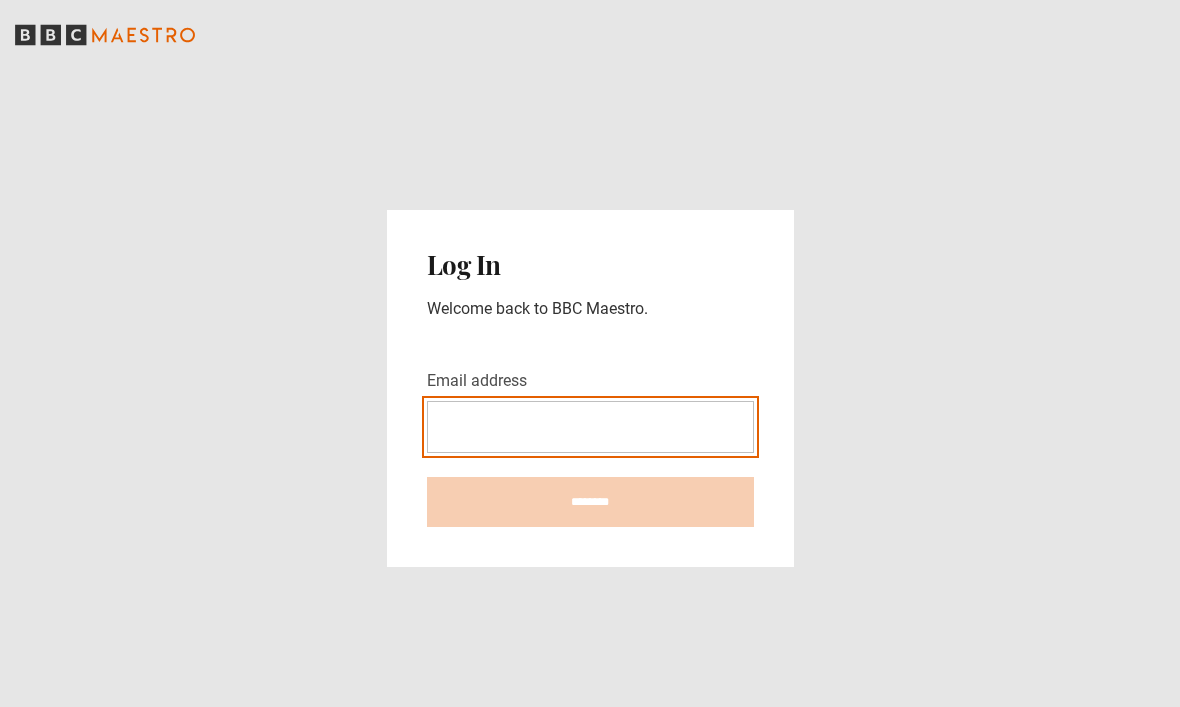 click on "Email address" at bounding box center [590, 427] 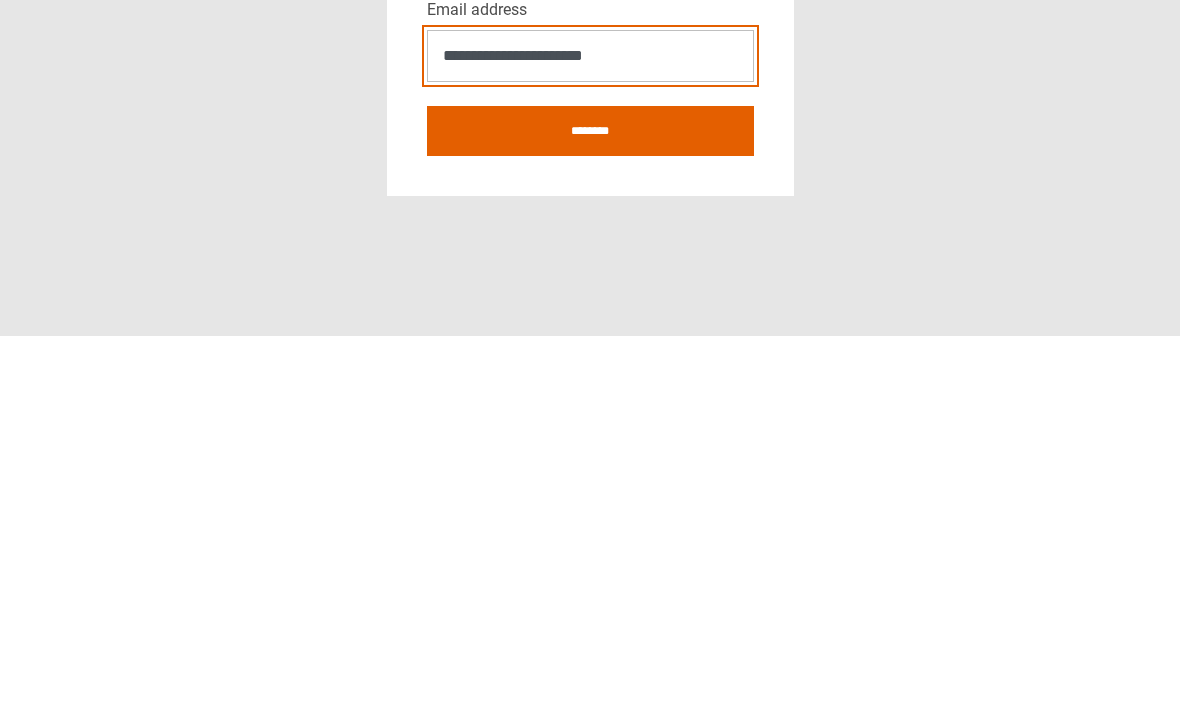 type on "**********" 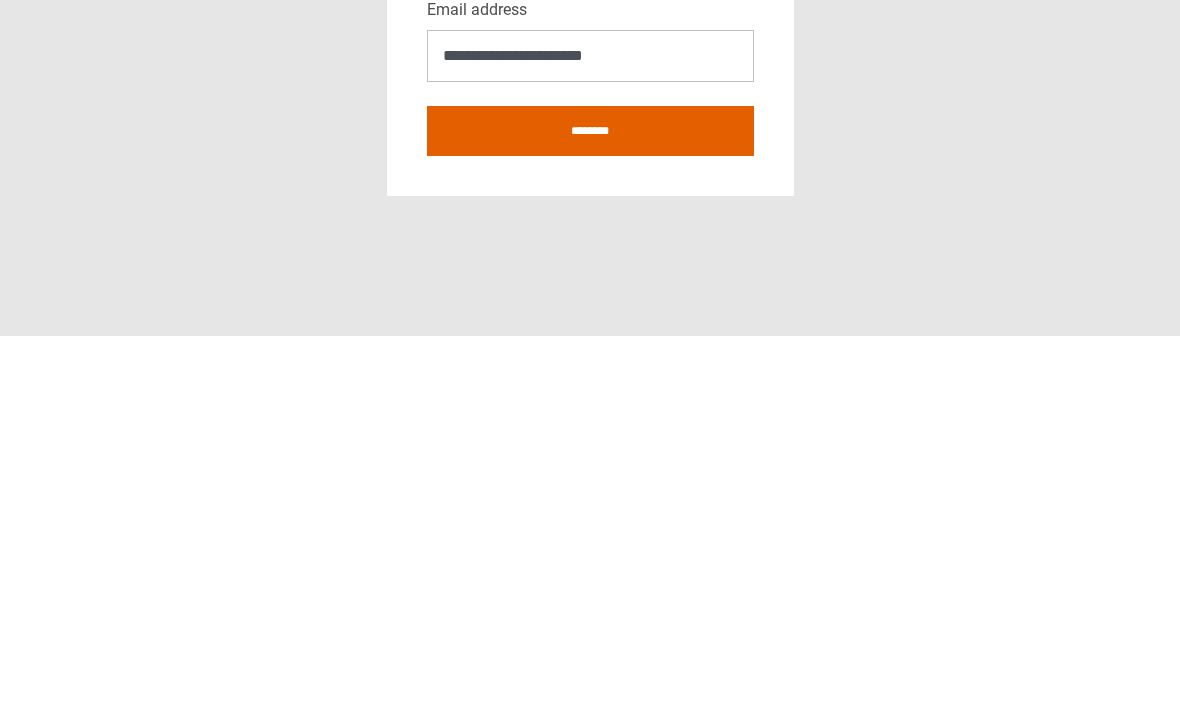 click on "********" at bounding box center [590, 502] 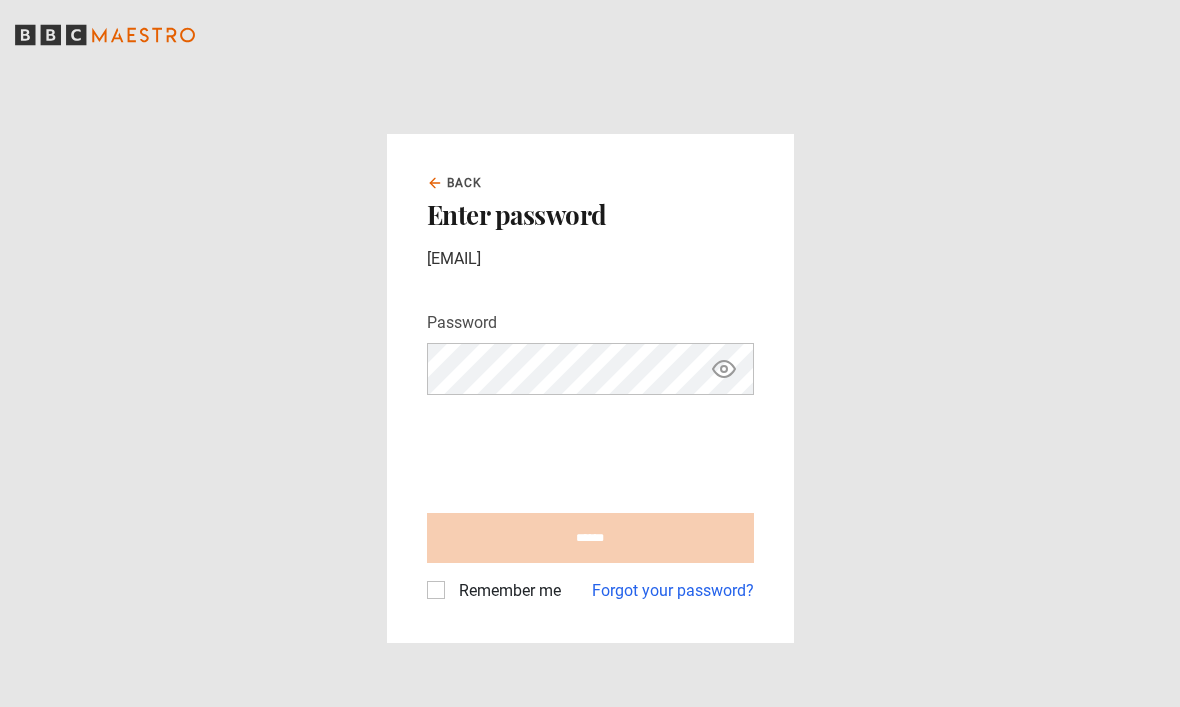 scroll, scrollTop: 0, scrollLeft: 0, axis: both 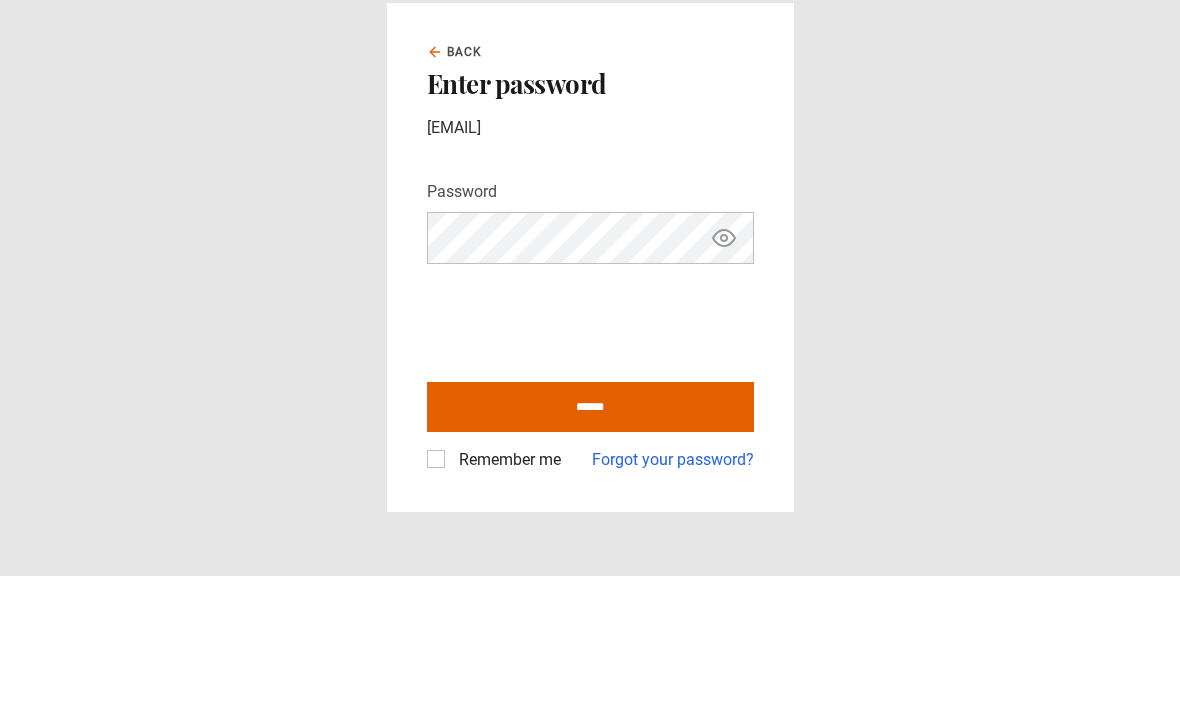 click on "******" at bounding box center (590, 538) 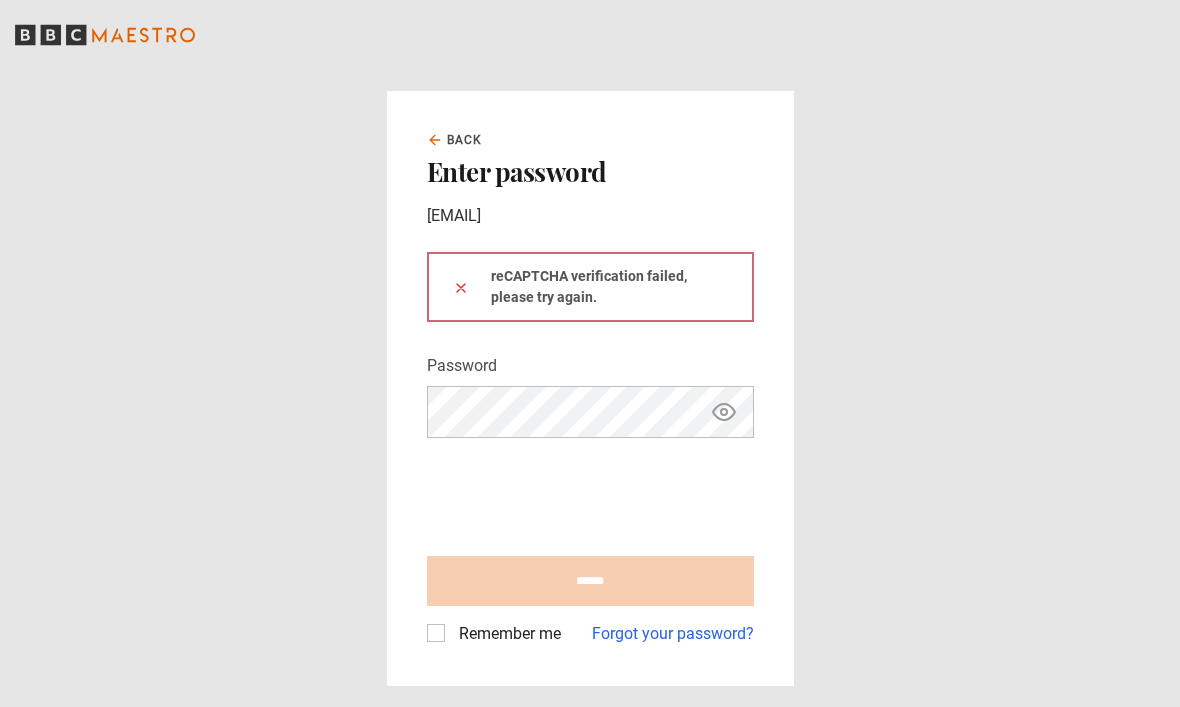 scroll, scrollTop: 0, scrollLeft: 0, axis: both 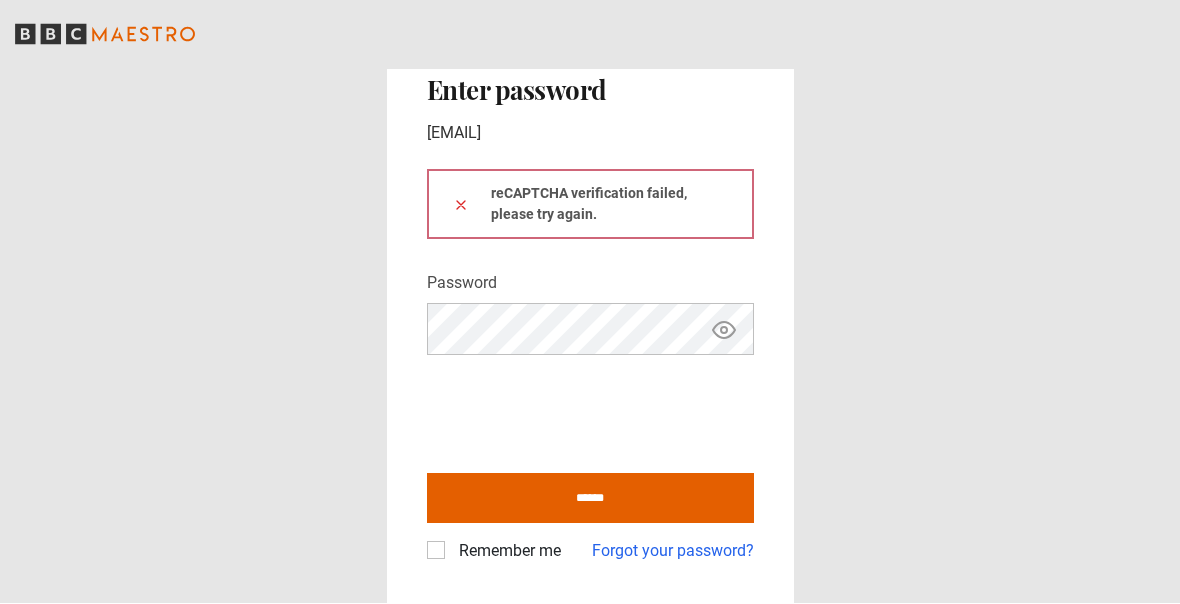 click on "******" at bounding box center (590, 499) 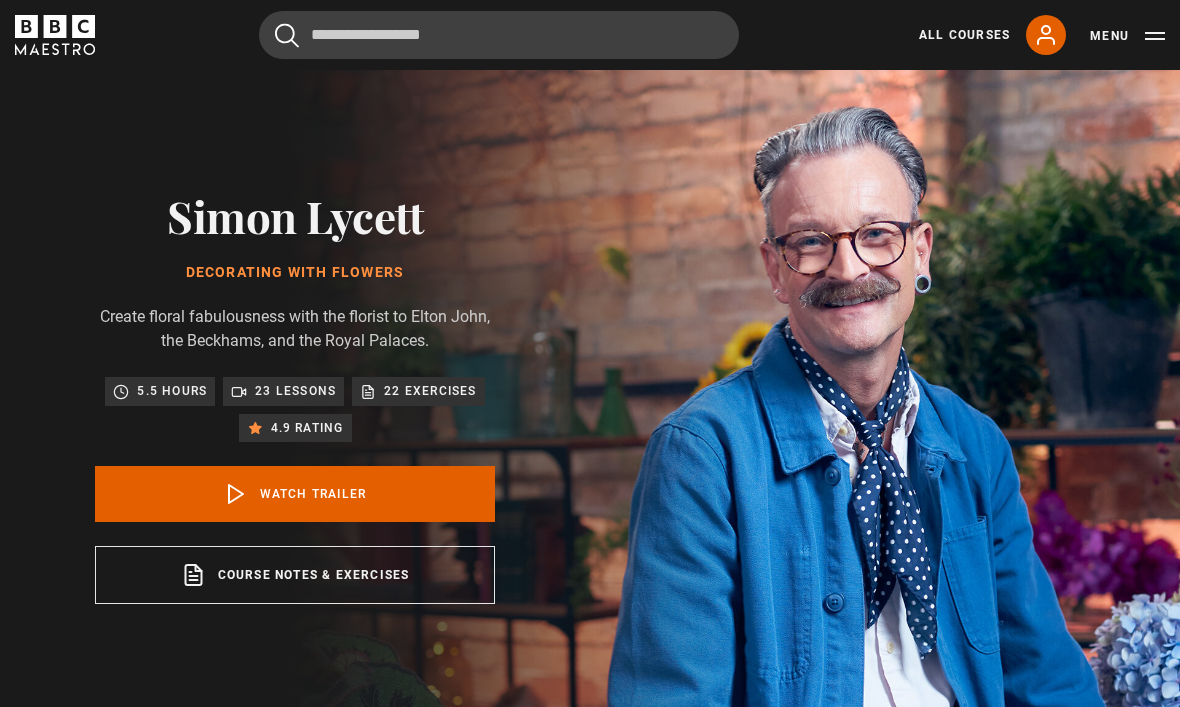 scroll, scrollTop: 0, scrollLeft: 0, axis: both 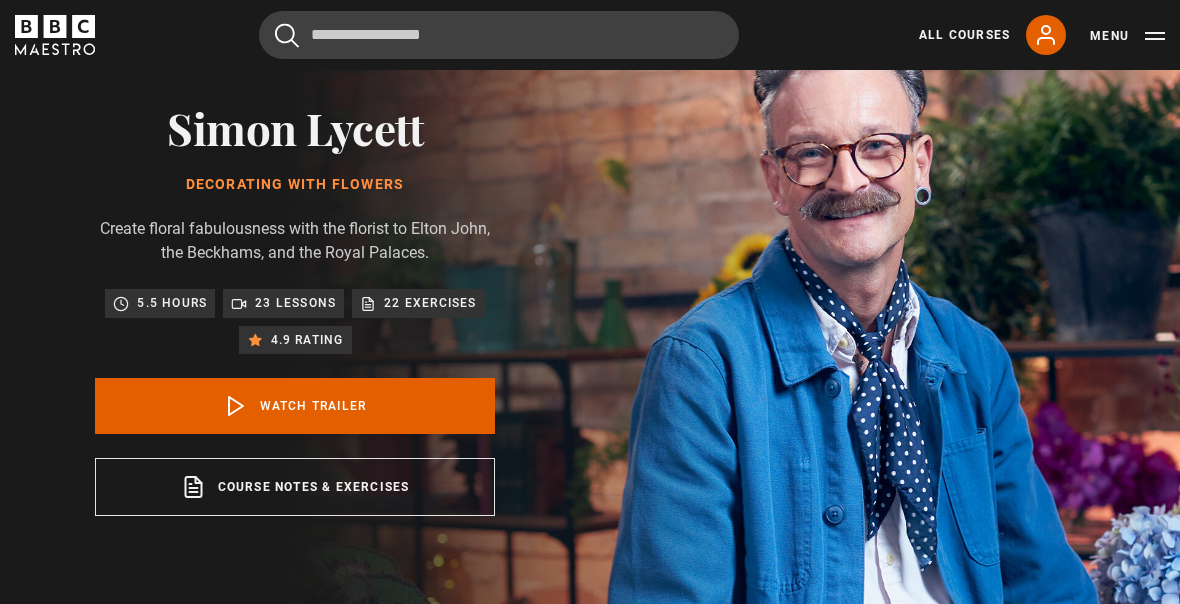 click on "Watch Trailer" at bounding box center [295, 406] 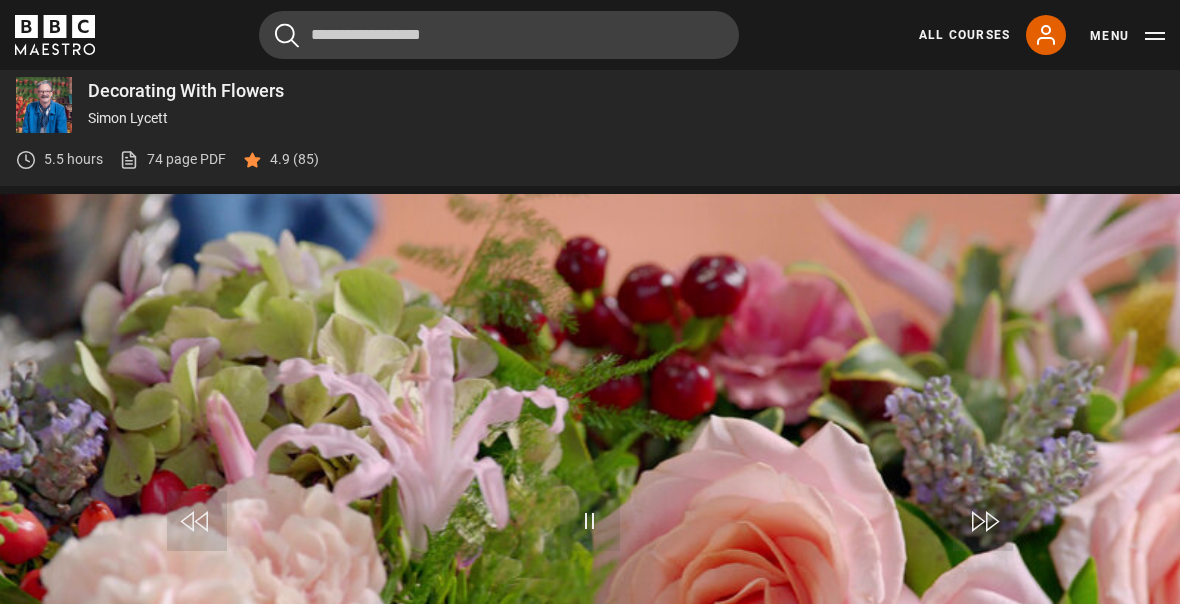 scroll, scrollTop: 838, scrollLeft: 0, axis: vertical 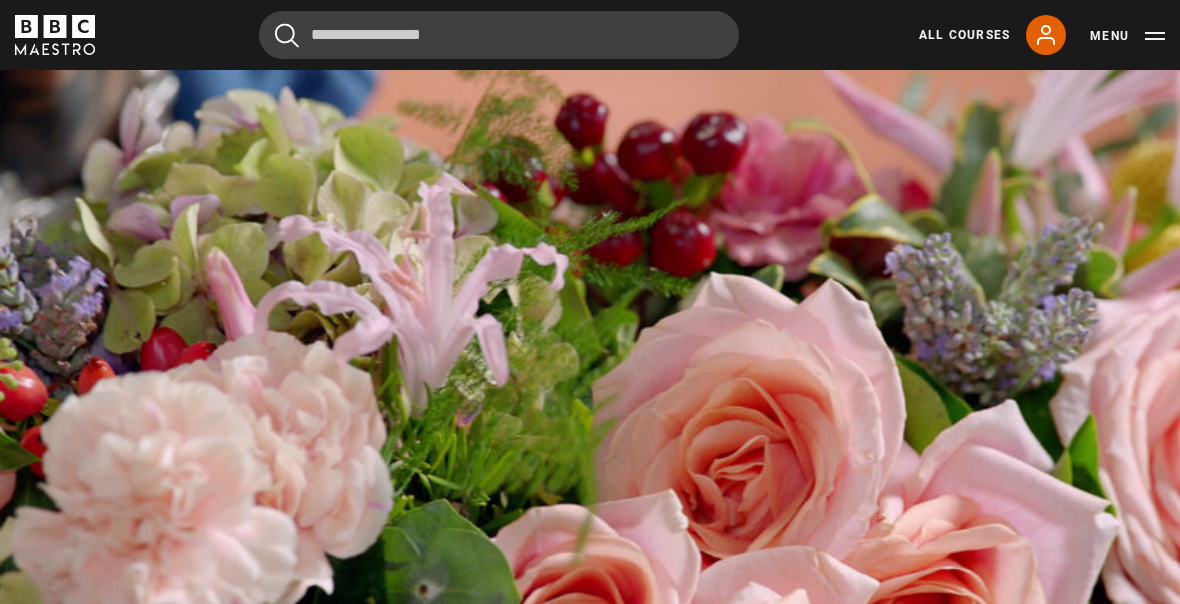 click on "Video Player is loading. Play Video 10s Skip Back 10 seconds Pause 10s Skip Forward 10 seconds Loaded :  13.57% Pause Mute Current Time  0:03 - Duration  2:12 1x Playback Rate 2x 1.5x 1x , selected 0.5x Captions captions off , selected This is a modal window.
Lesson Completed
Up next
Decorating with Flowers Introduction
Cancel
Rewatch
Rewatch
Play next
Play next" at bounding box center (590, 383) 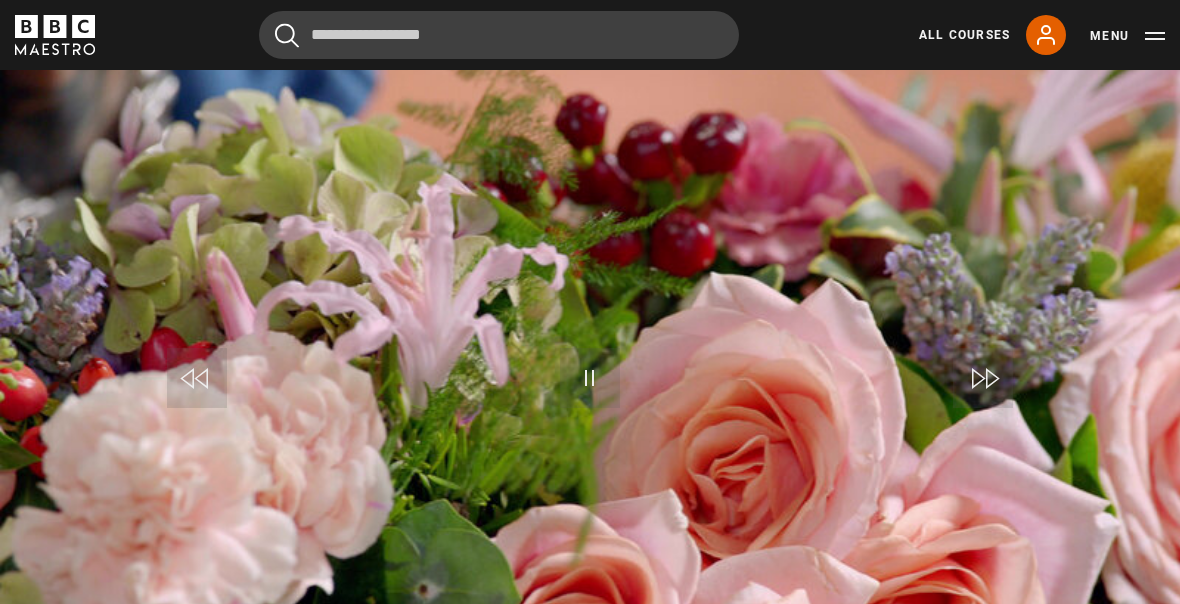 scroll, scrollTop: 855, scrollLeft: 0, axis: vertical 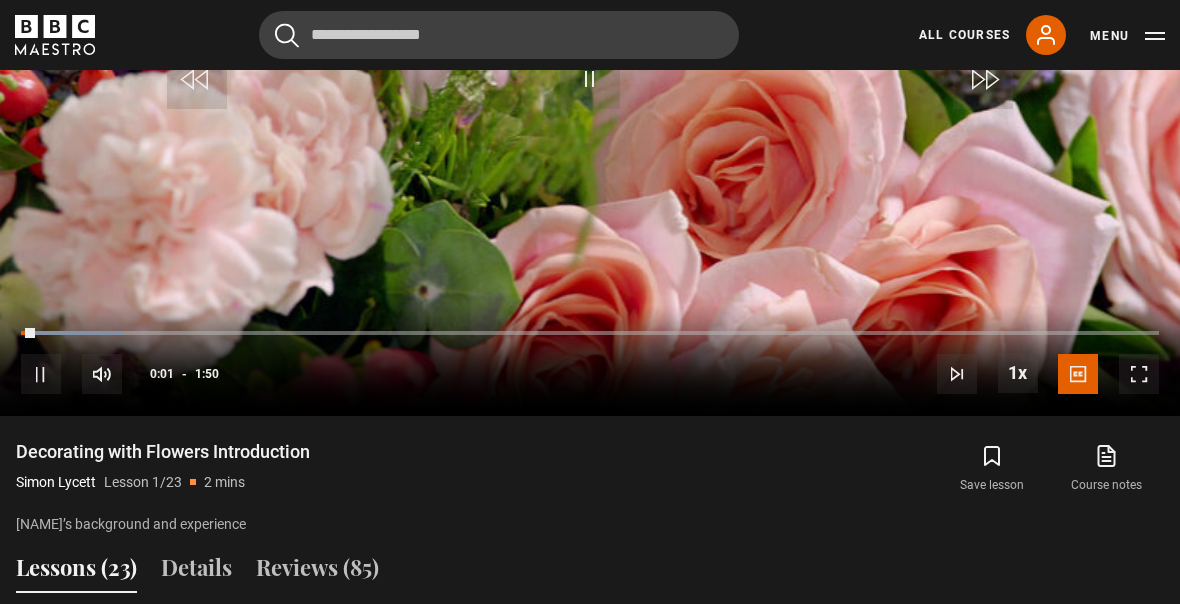 click 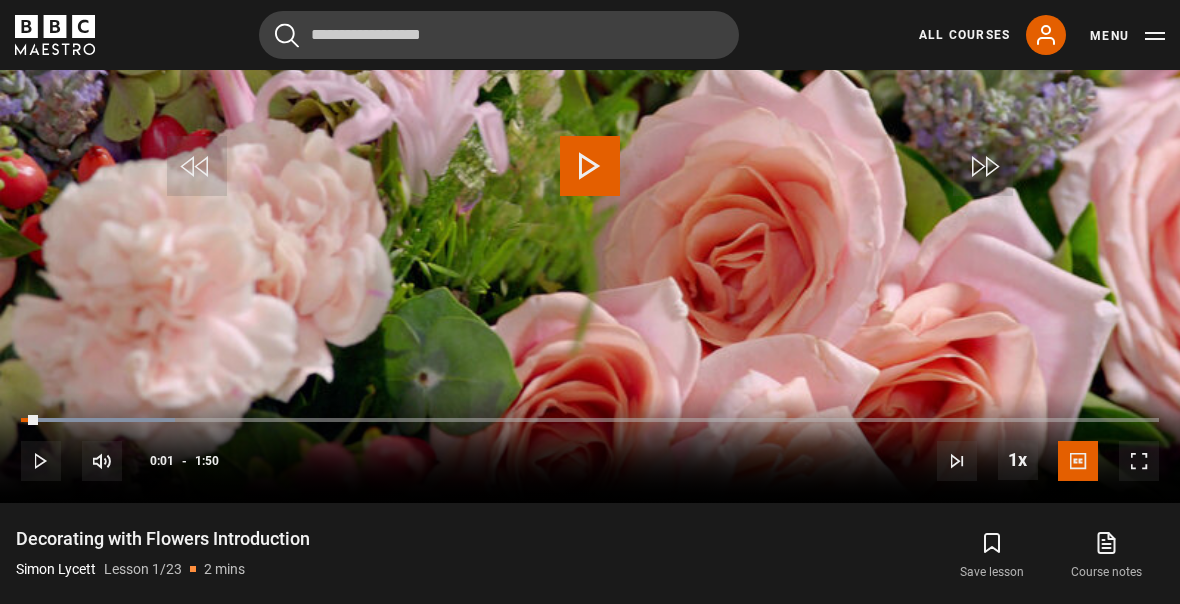 scroll, scrollTop: 1049, scrollLeft: 0, axis: vertical 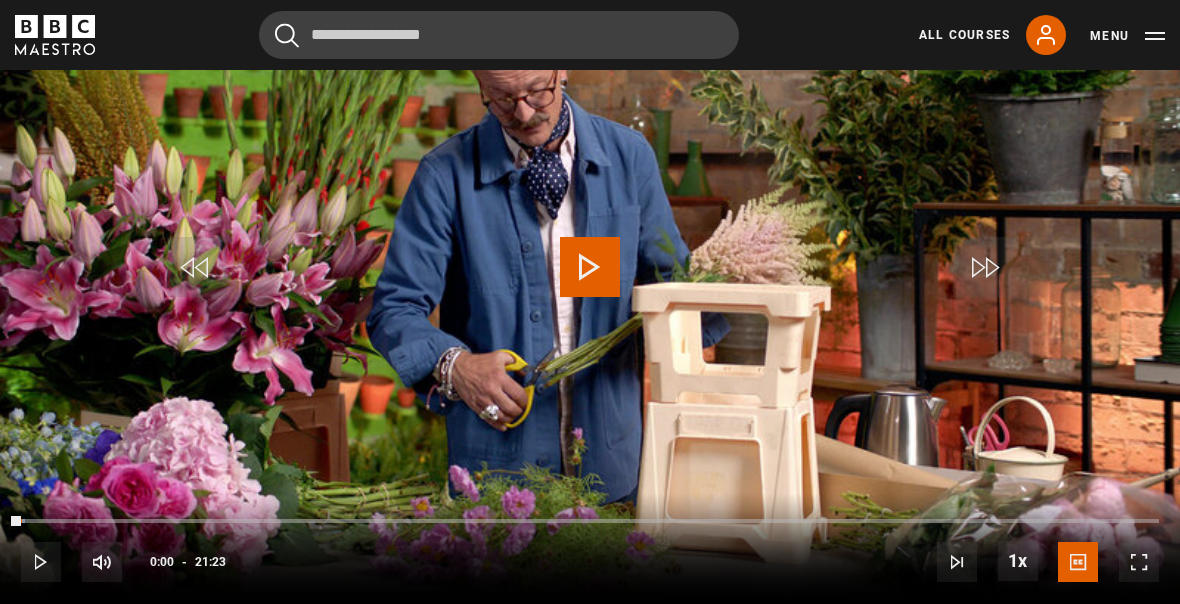 click on "Video Player is loading. Play Lesson Conditioning Flowers  10s Skip Back 10 seconds Play 10s Skip Forward 10 seconds Loaded :  0.38% Play Mute Current Time  0:00 - Duration  21:23
Simon Lycett
Lesson 2
Conditioning Flowers
1x Playback Rate 2x 1.5x 1x , selected 0.5x Captions captions off English  Captions , selected This is a modal window.
Lesson Completed
Up next
How Many Stems?
Cancel
Do you want to save this lesson?
Save lesson" at bounding box center (590, 272) 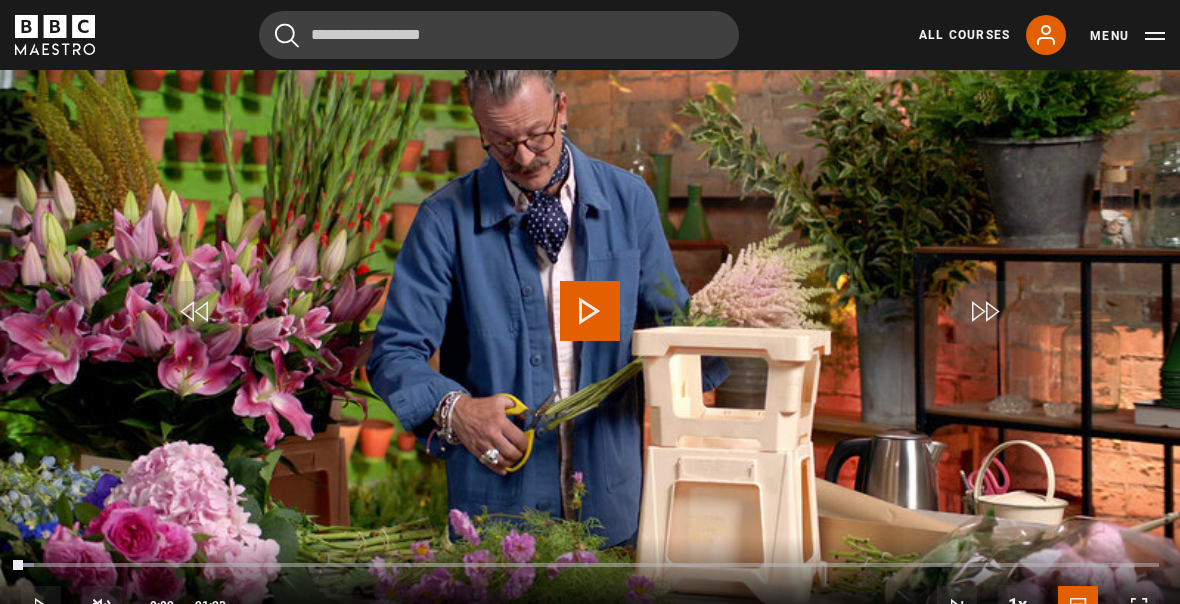 scroll, scrollTop: 915, scrollLeft: 0, axis: vertical 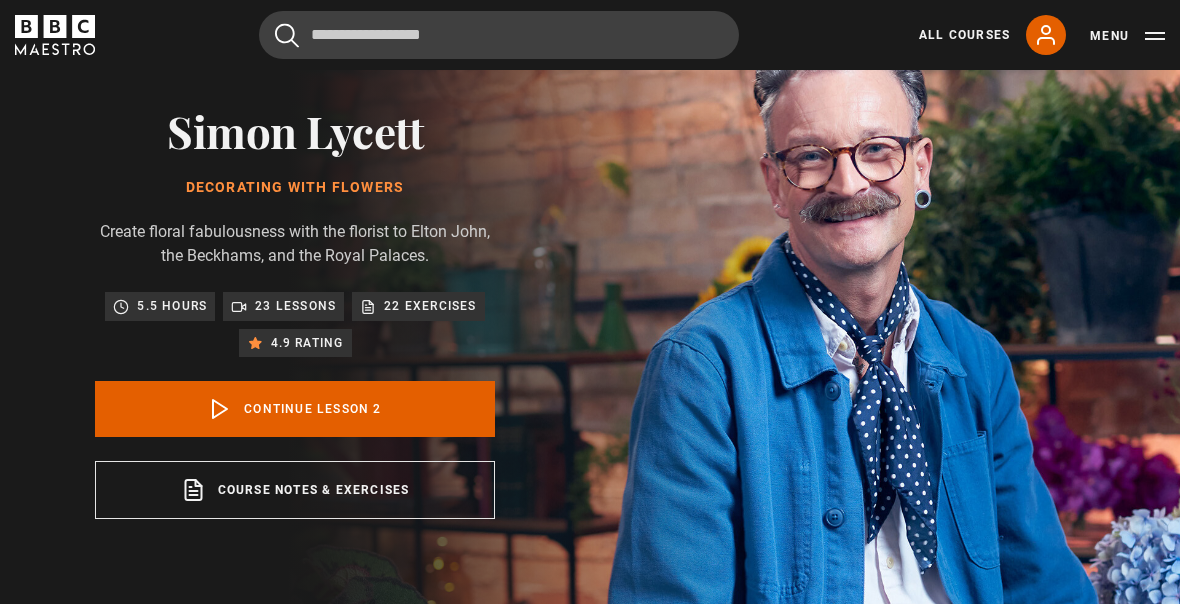 click on "Simon Lycett" at bounding box center [295, 130] 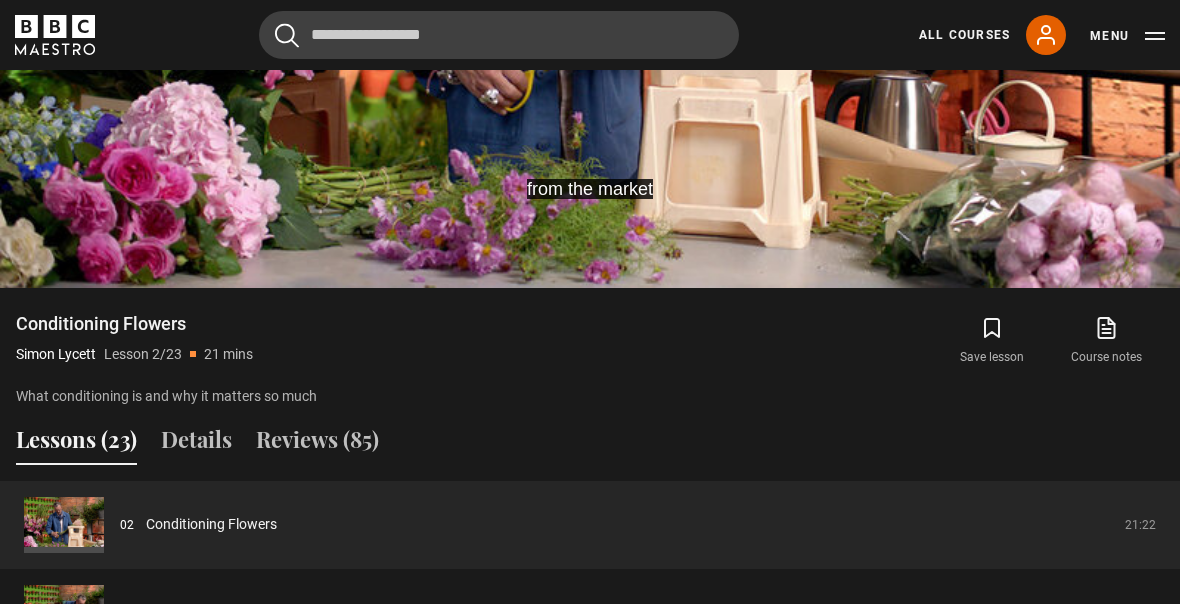 scroll, scrollTop: 1279, scrollLeft: 0, axis: vertical 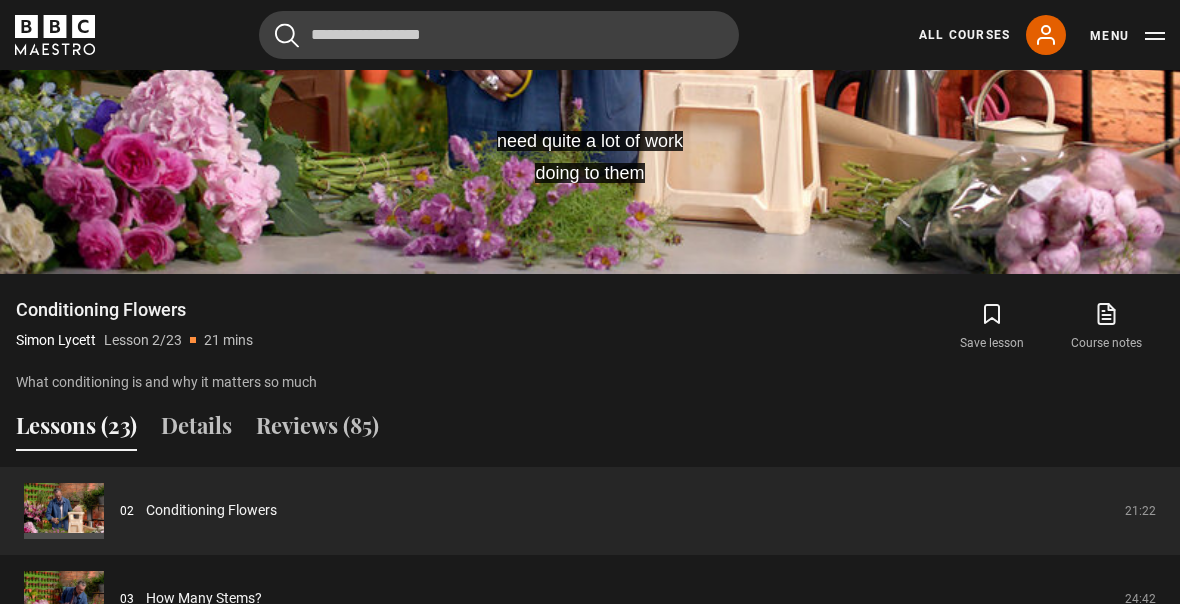 click on "Details" at bounding box center [196, 430] 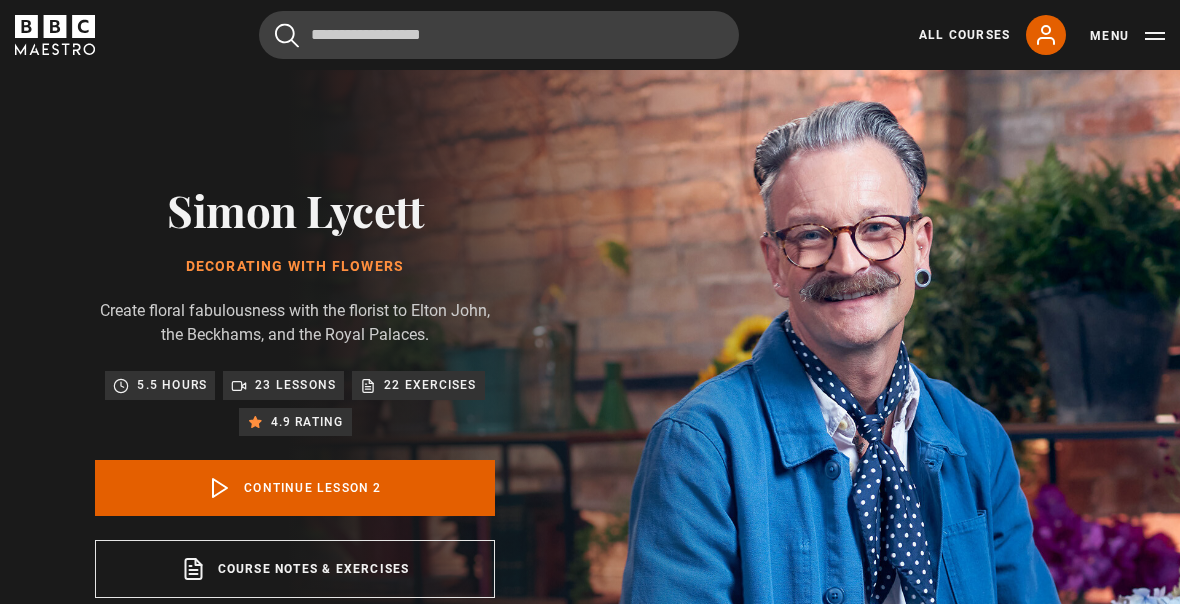 scroll, scrollTop: 0, scrollLeft: 0, axis: both 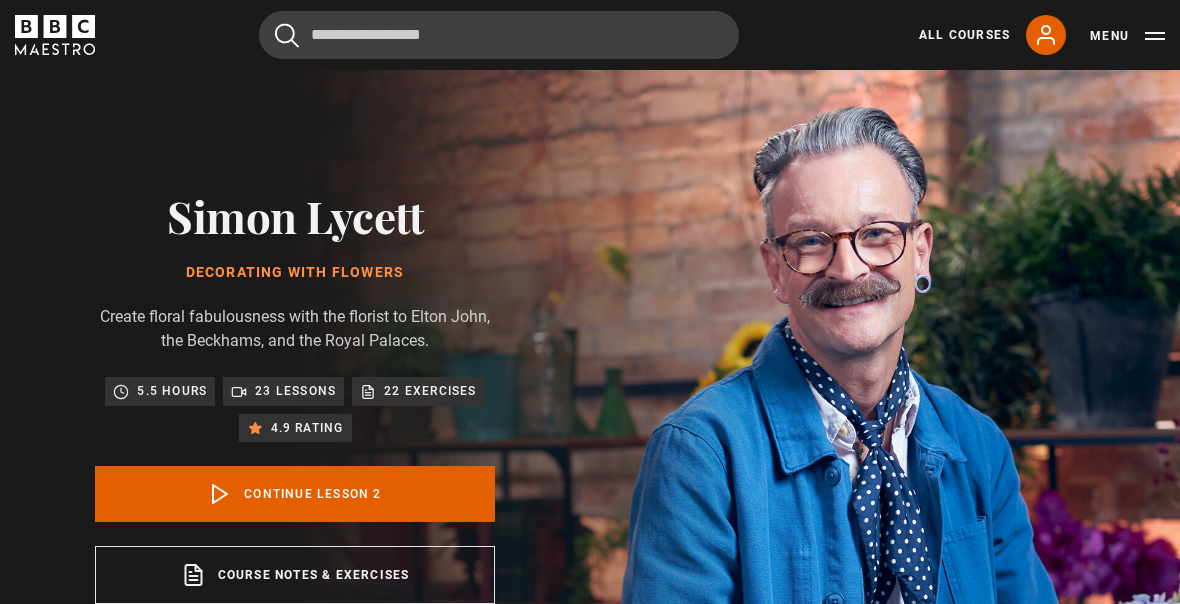 click on "Continue lesson 2" at bounding box center [295, 494] 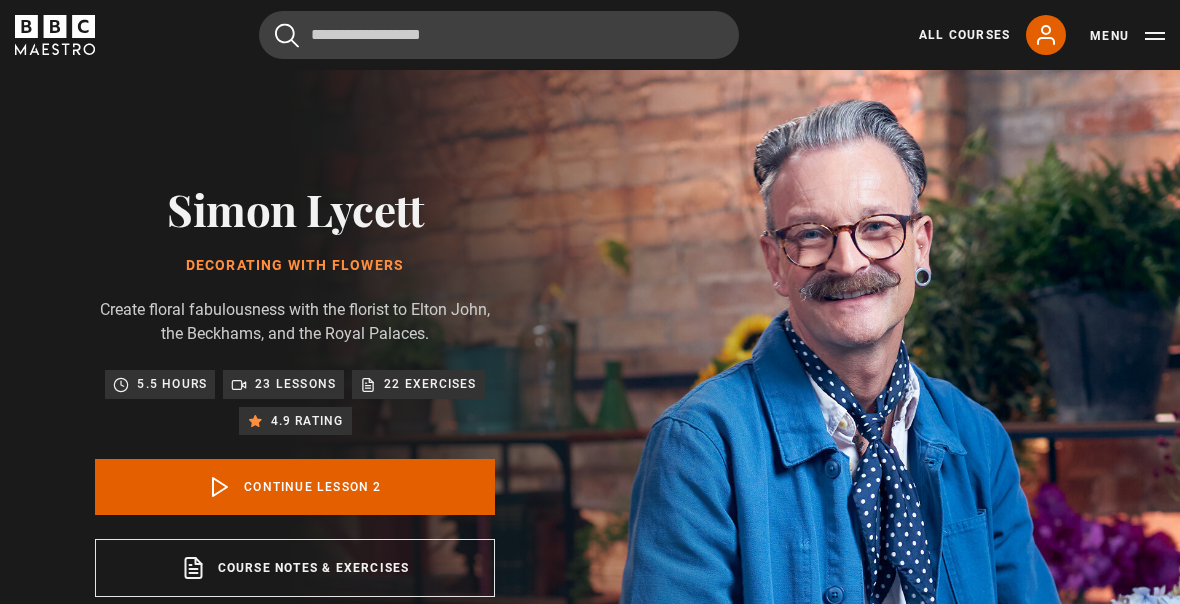 scroll, scrollTop: 0, scrollLeft: 0, axis: both 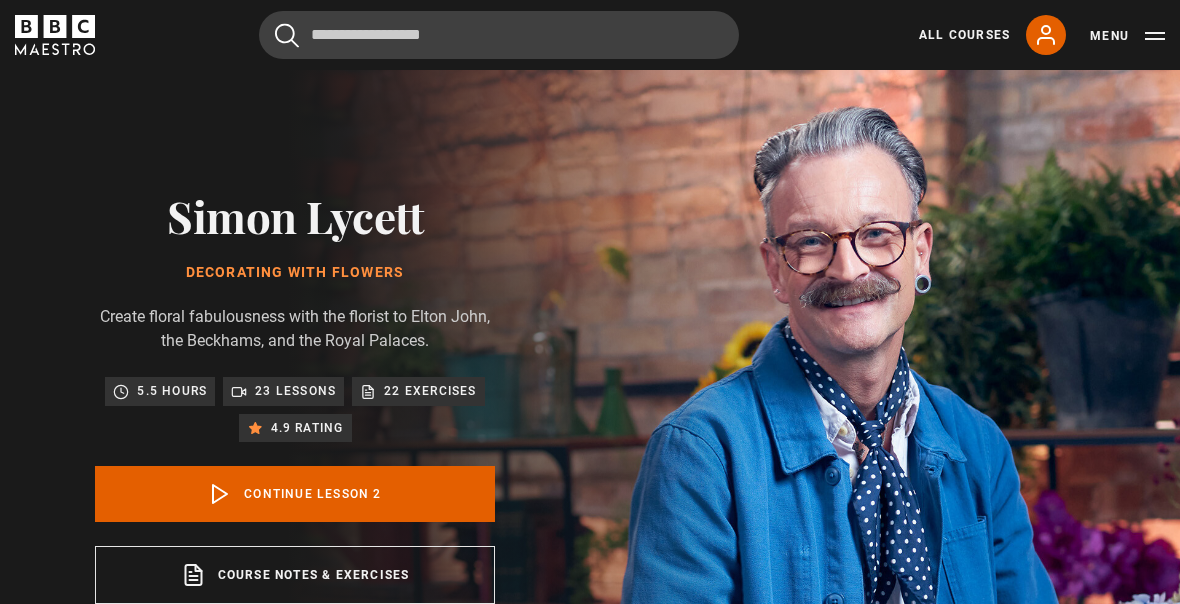 click on "5.5 hours" at bounding box center (172, 391) 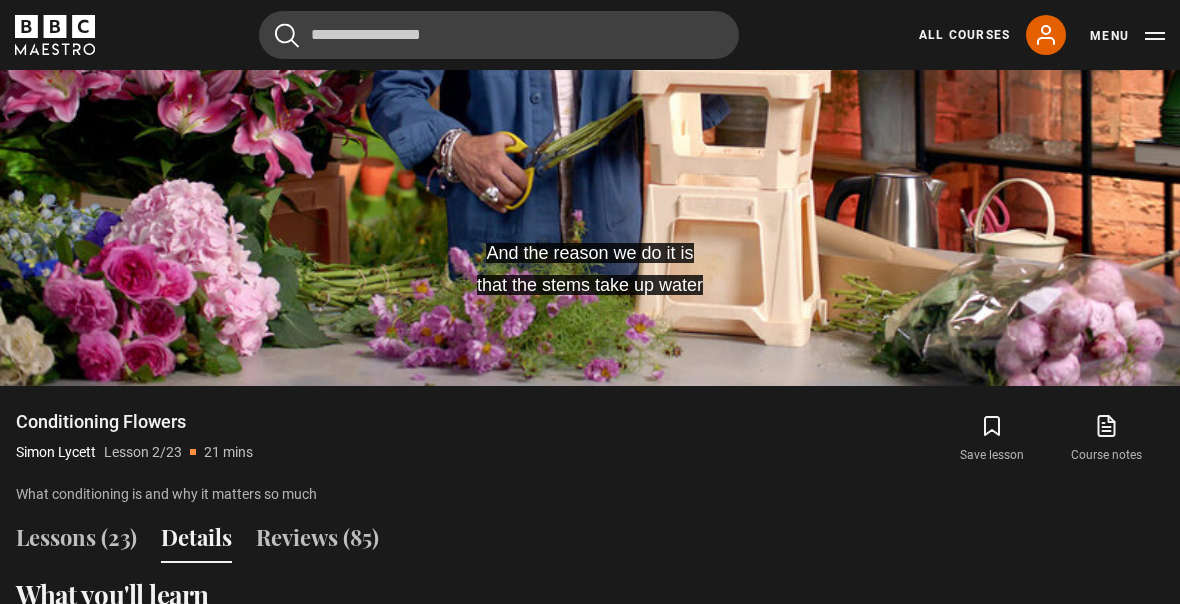 scroll, scrollTop: 1167, scrollLeft: 0, axis: vertical 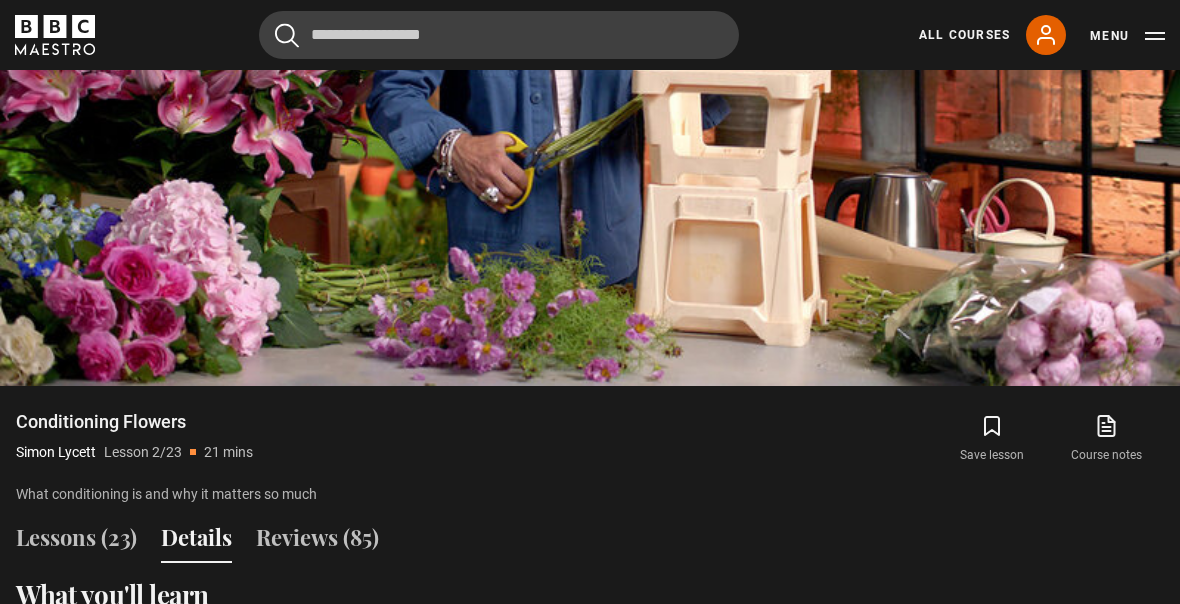 click on "What you'll learn" at bounding box center [590, 595] 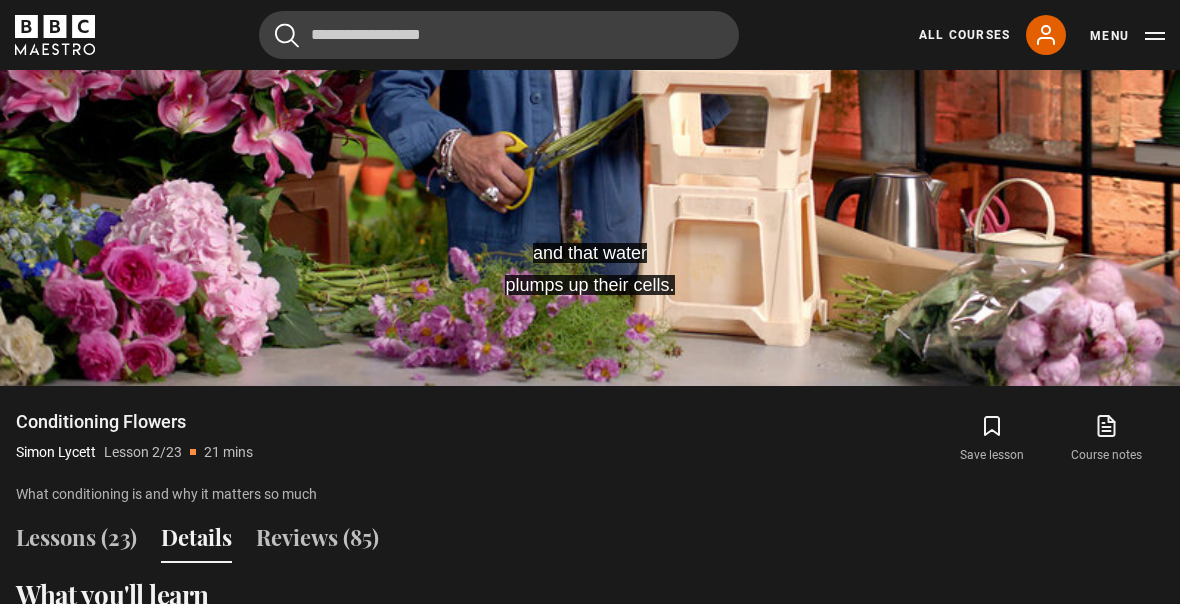 click on "What you'll learn" at bounding box center [590, 595] 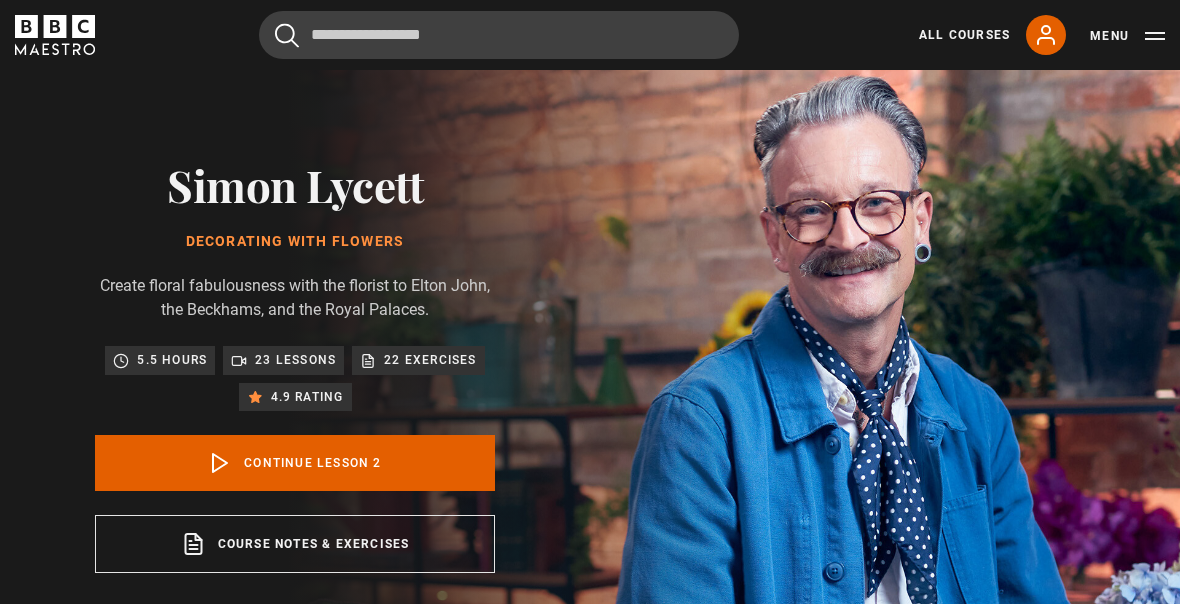 scroll, scrollTop: 0, scrollLeft: 0, axis: both 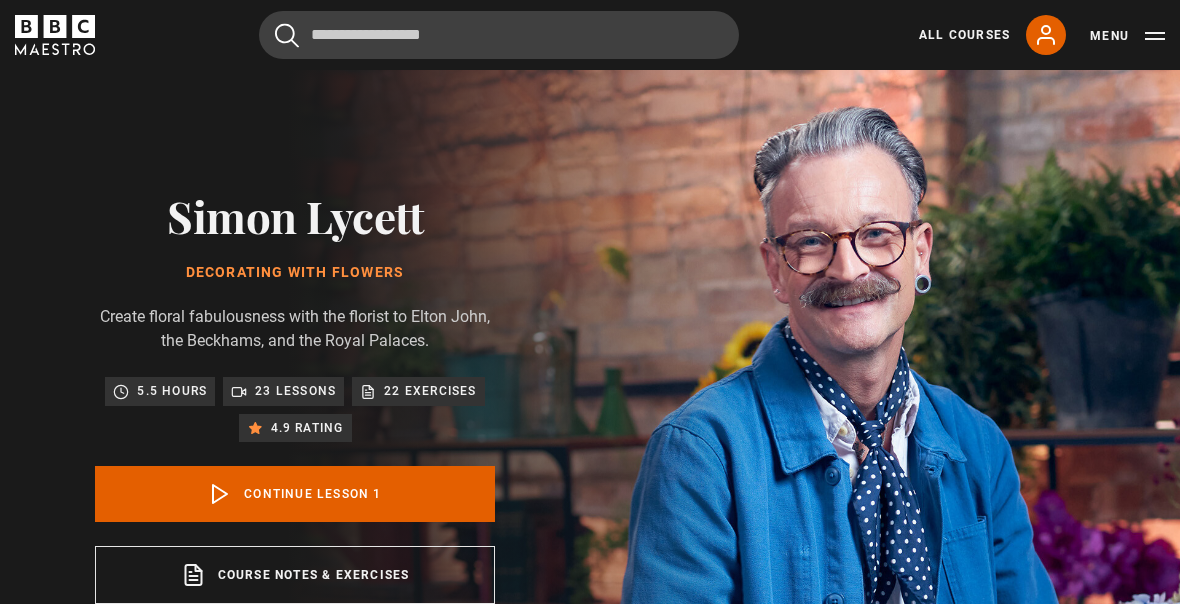 click on "Menu" at bounding box center [1127, 36] 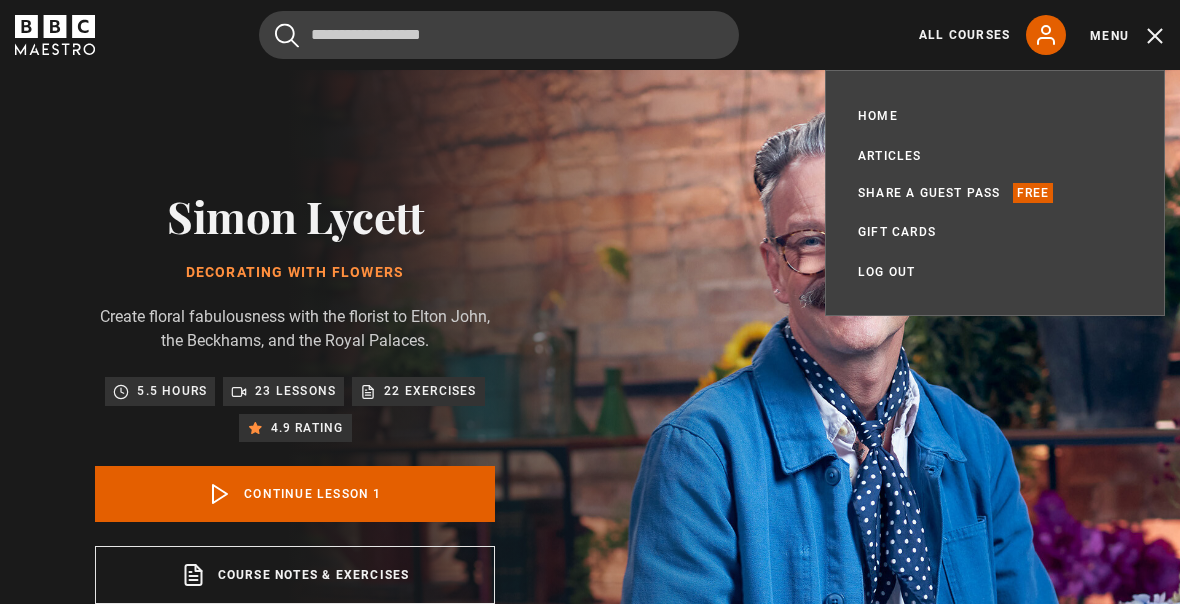 click on "All Courses" at bounding box center (964, 35) 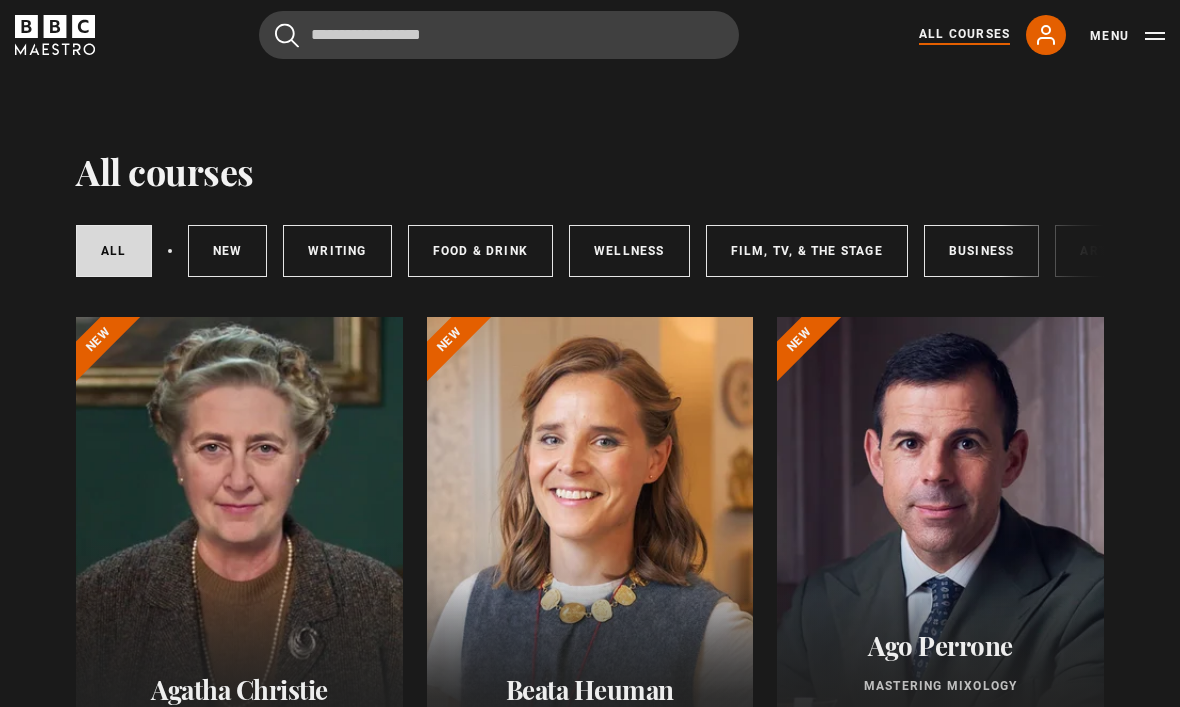 scroll, scrollTop: 0, scrollLeft: 0, axis: both 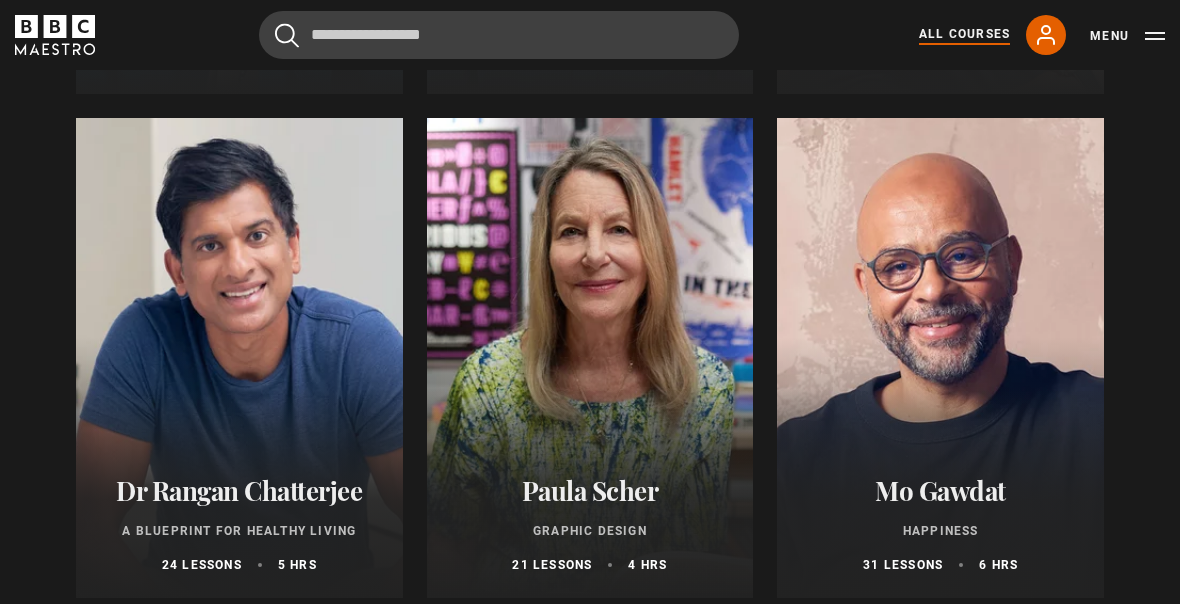 click at bounding box center (239, 359) 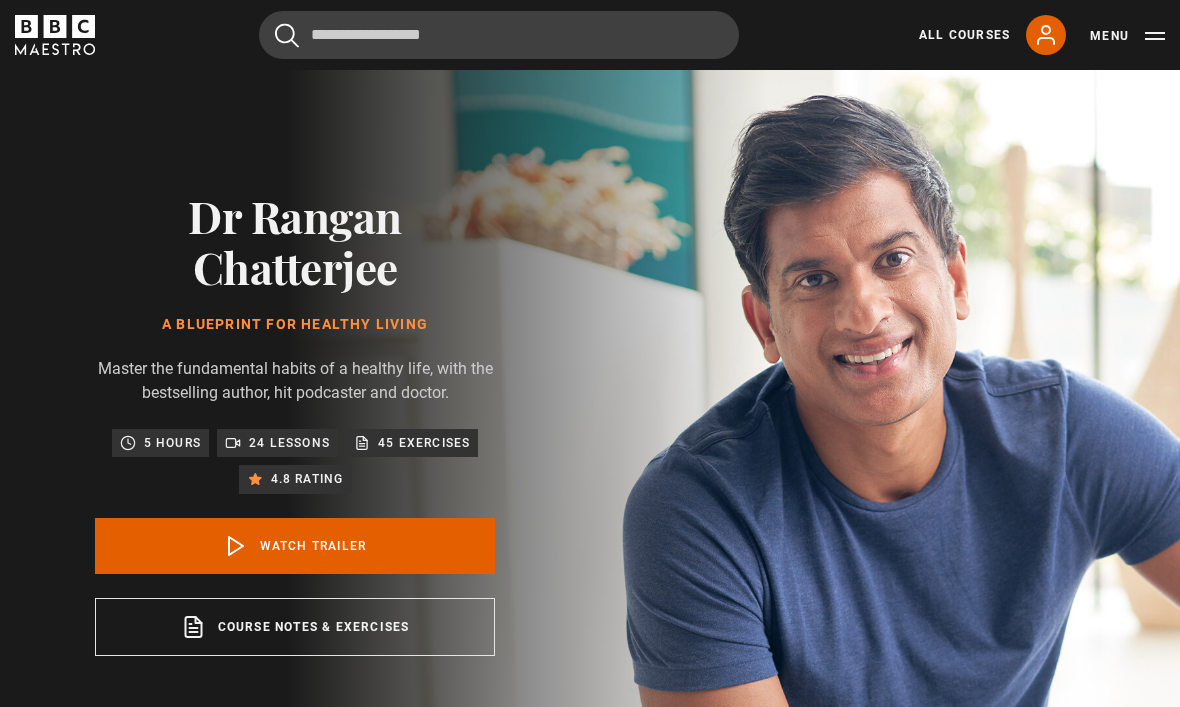 scroll, scrollTop: 0, scrollLeft: 0, axis: both 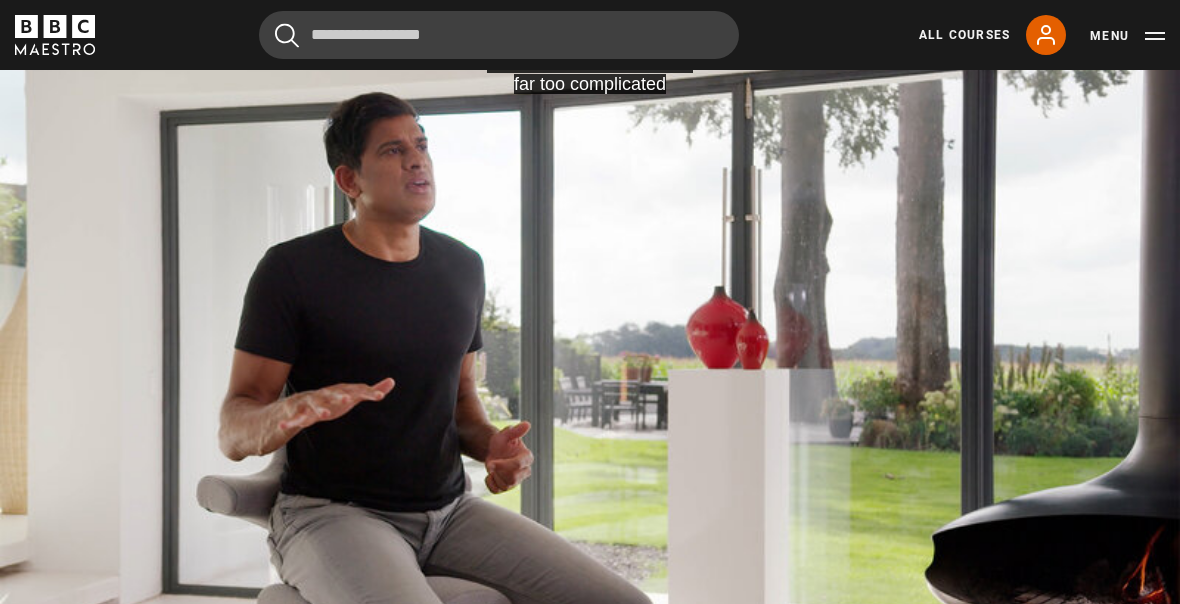 click on "I think health has become
far too complicated Video Player is loading. Play Video 10s Skip Back 10 seconds Pause 10s Skip Forward 10 seconds Loaded :  1.20% Pause Mute Current Time  0:01 - Duration  2:11 1x Playback Rate 2x 1.5x 1x , selected 0.5x Captions captions off English  Captions , selected This is a modal window.
Lesson Completed
Up next
A Blueprint for Healthy Living Introduction
Cancel
Rewatch
Rewatch
Play next
Play next" at bounding box center (590, 368) 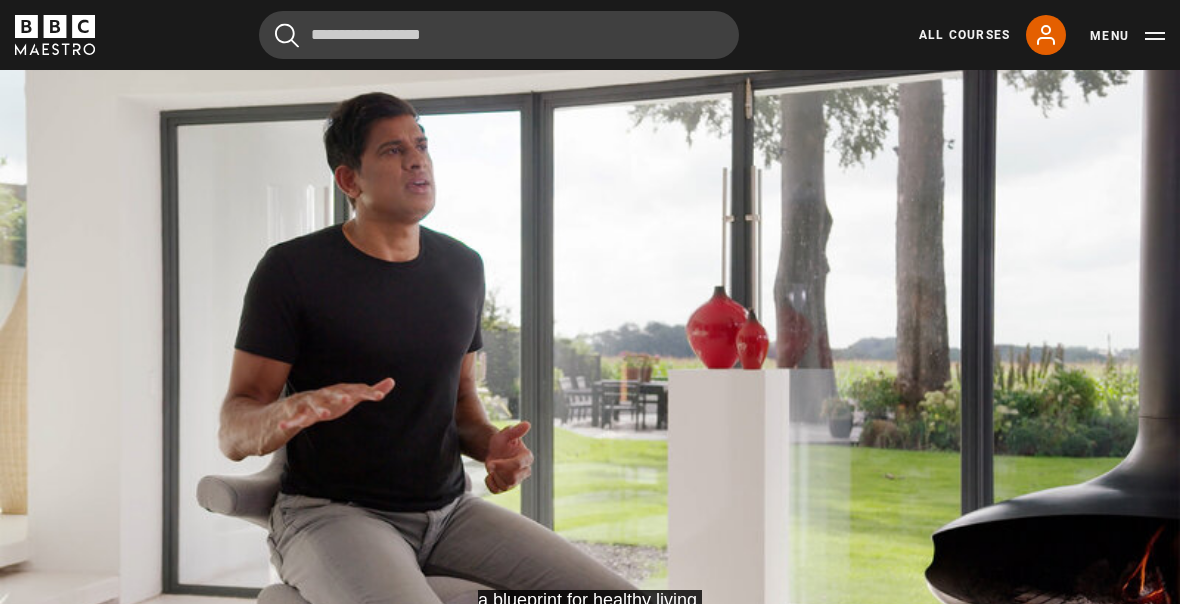 click 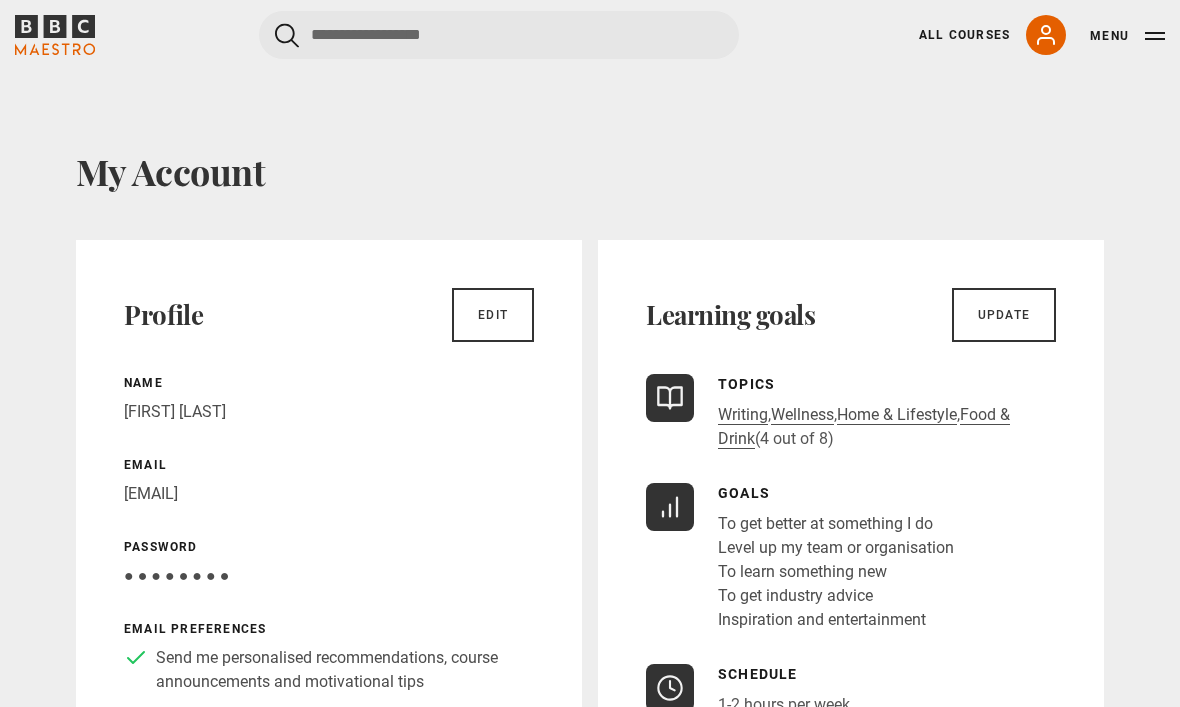 scroll, scrollTop: 0, scrollLeft: 0, axis: both 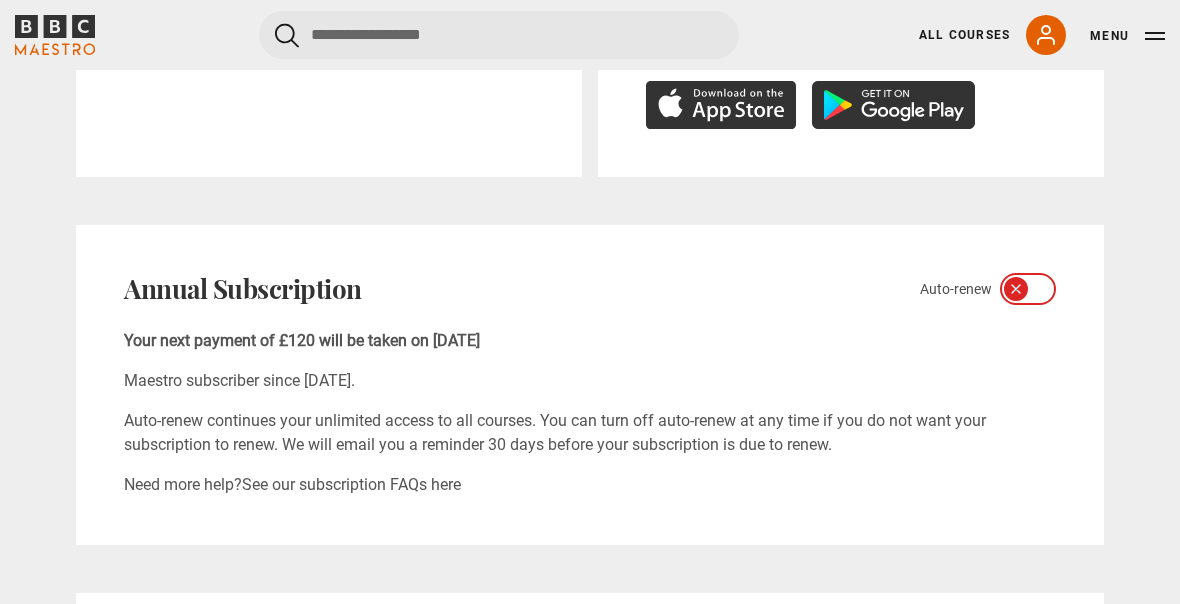 click at bounding box center (1028, 290) 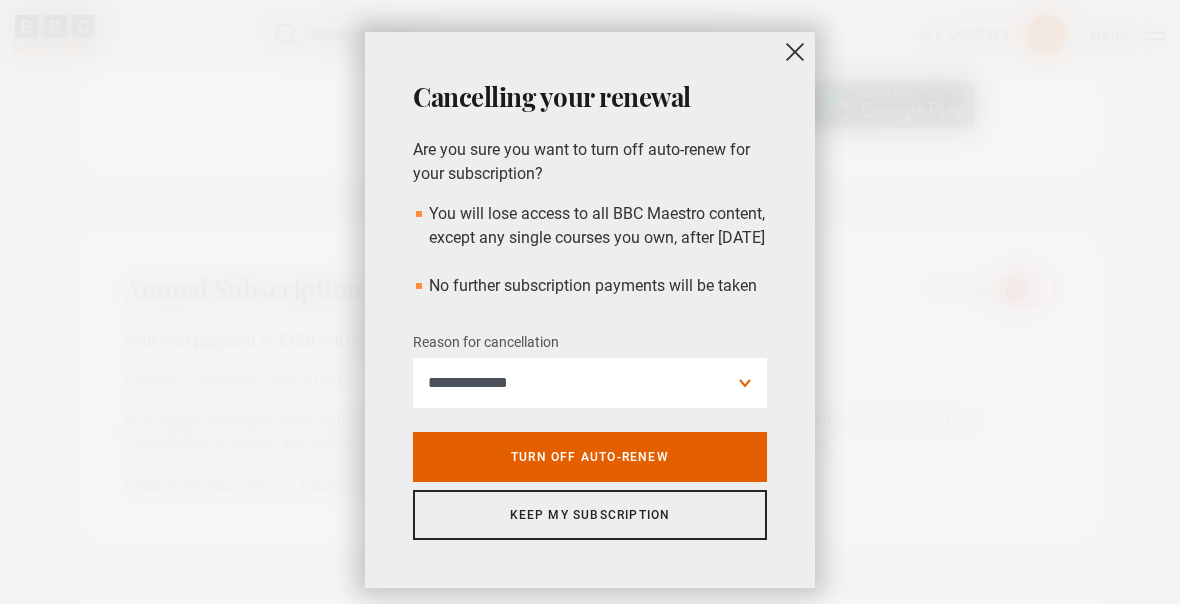 click at bounding box center [795, 52] 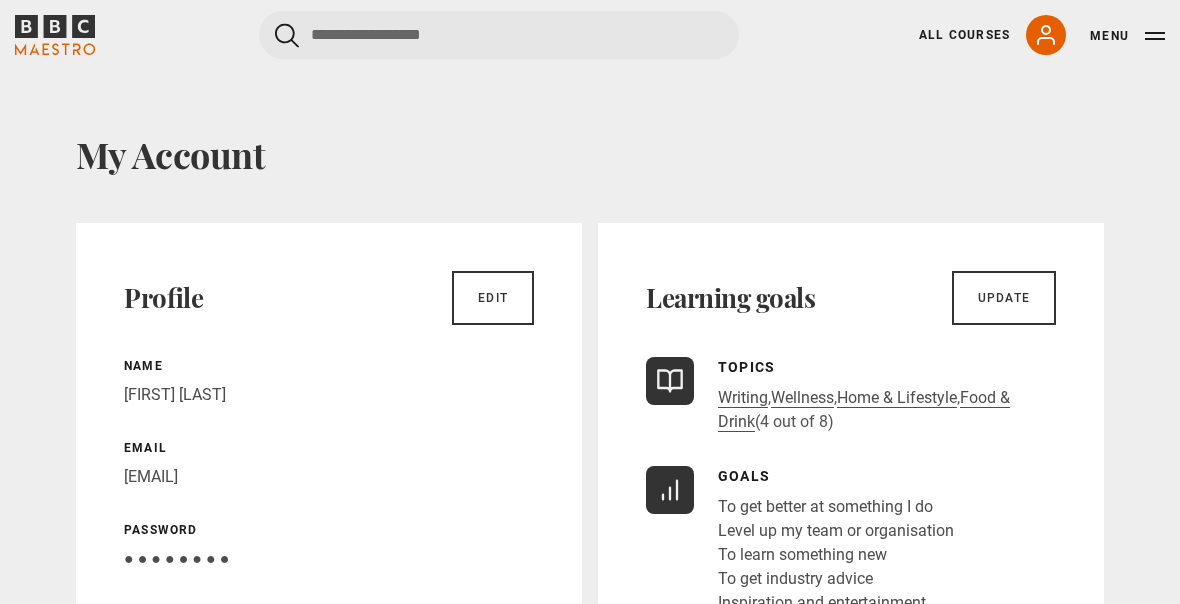 scroll, scrollTop: 0, scrollLeft: 0, axis: both 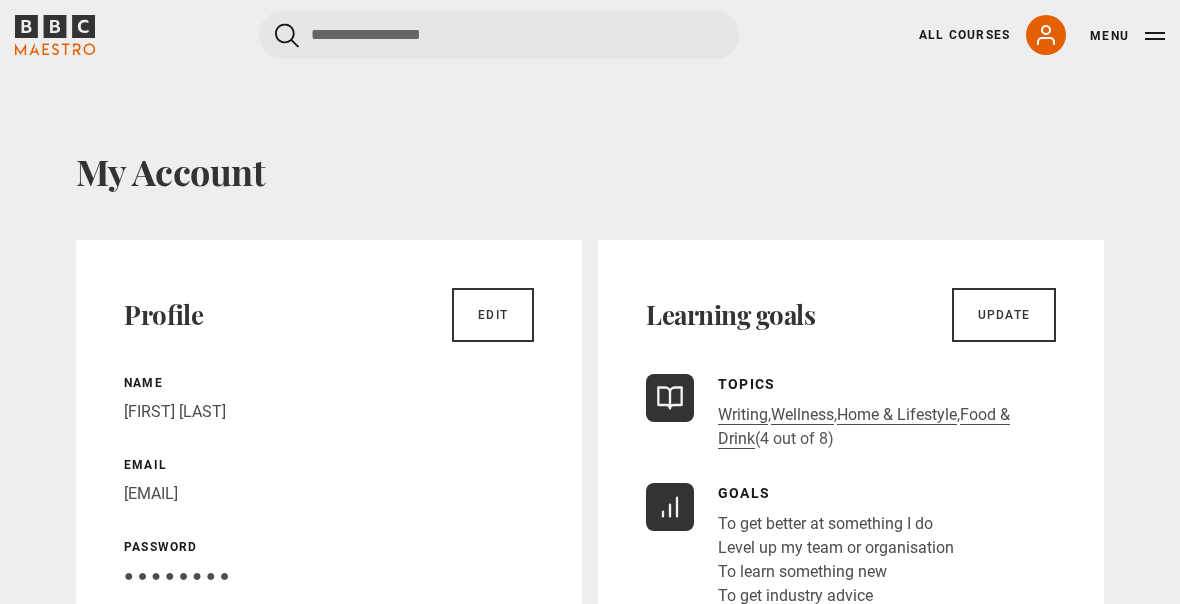 click on "Menu" at bounding box center (1127, 36) 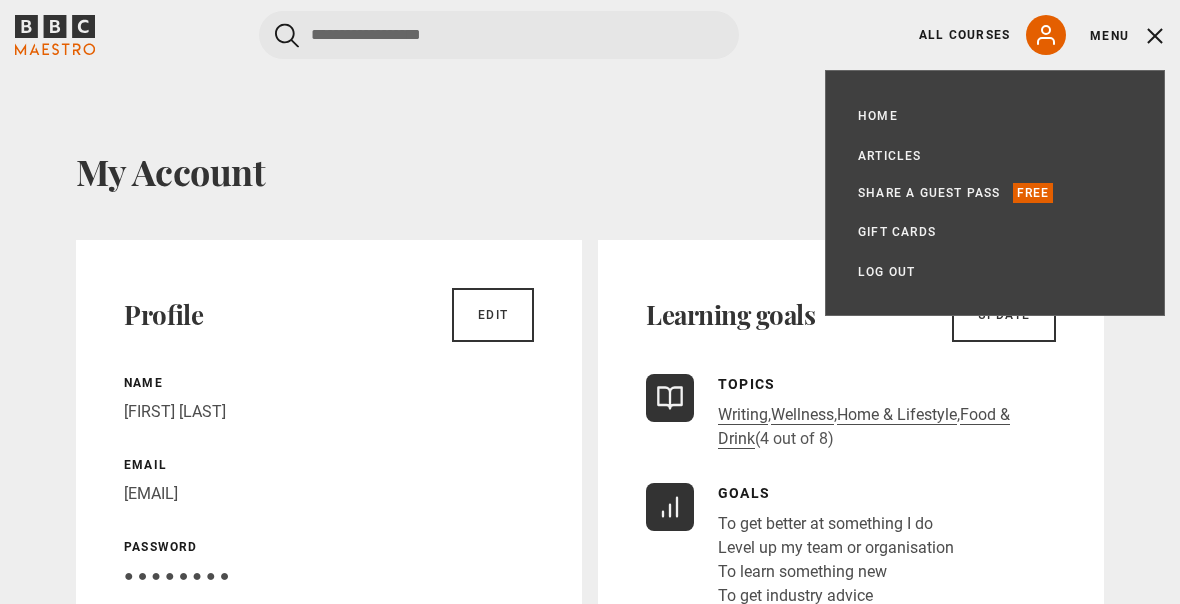 click on "Log out" at bounding box center [886, 272] 